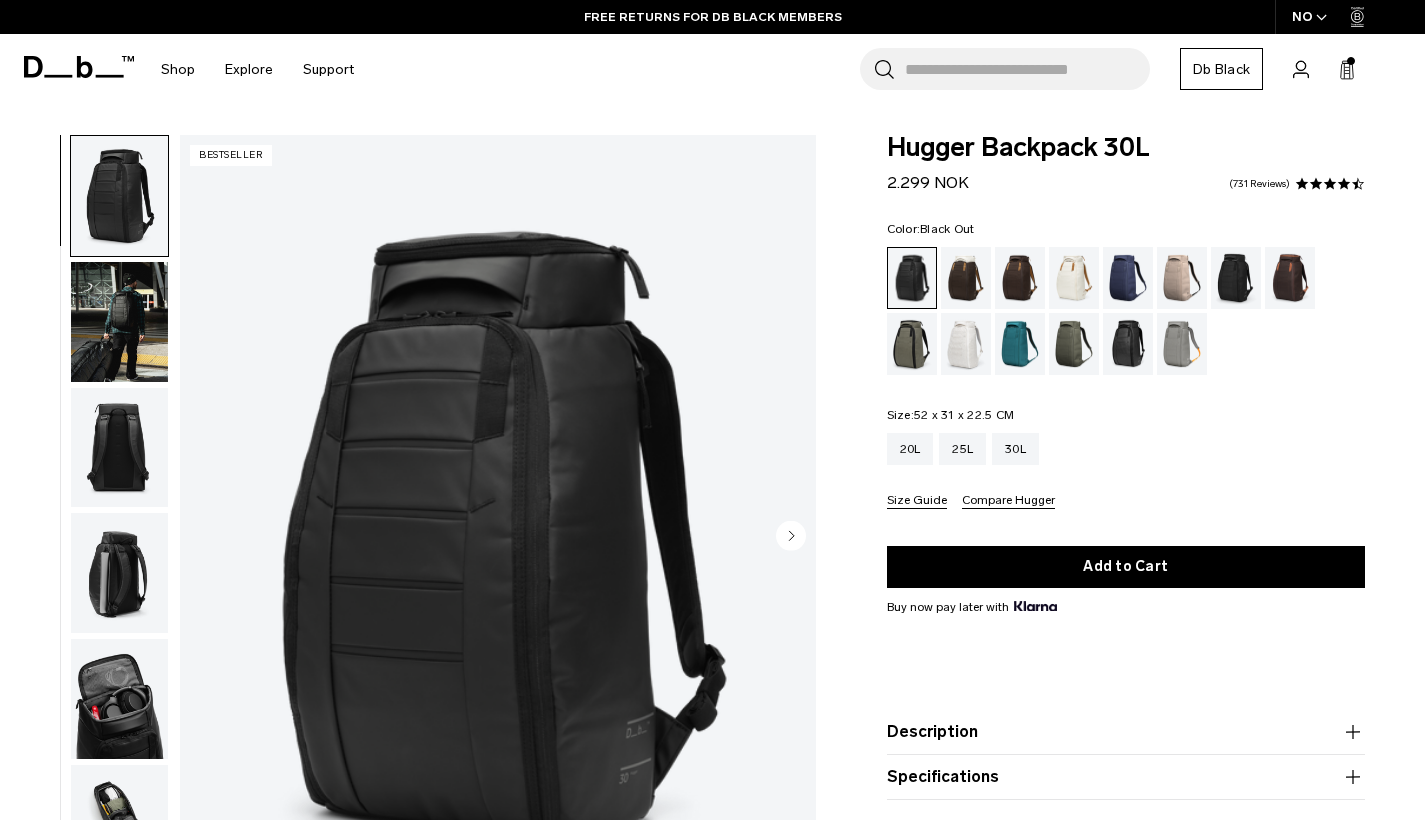 scroll, scrollTop: 0, scrollLeft: 0, axis: both 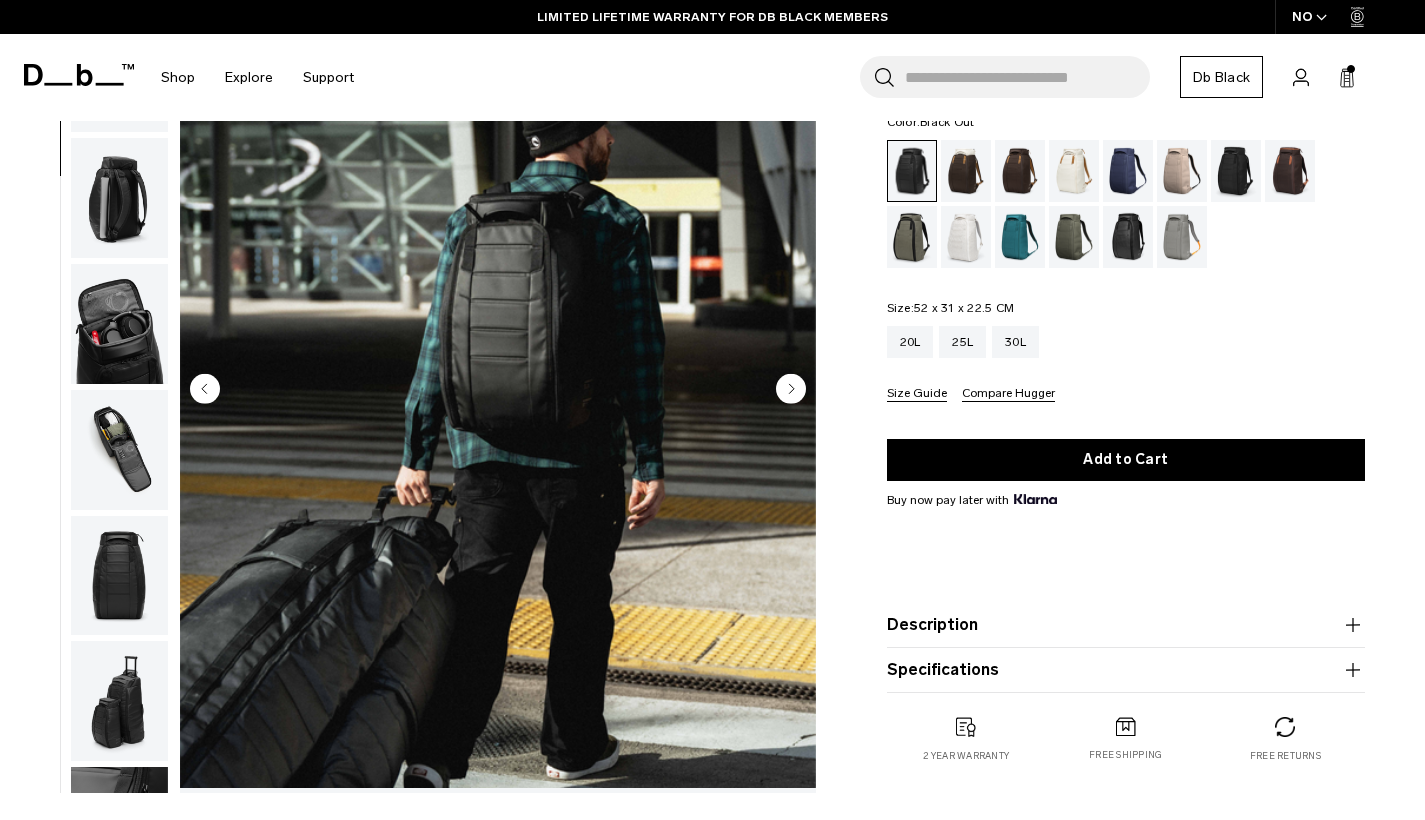 click at bounding box center [119, 450] 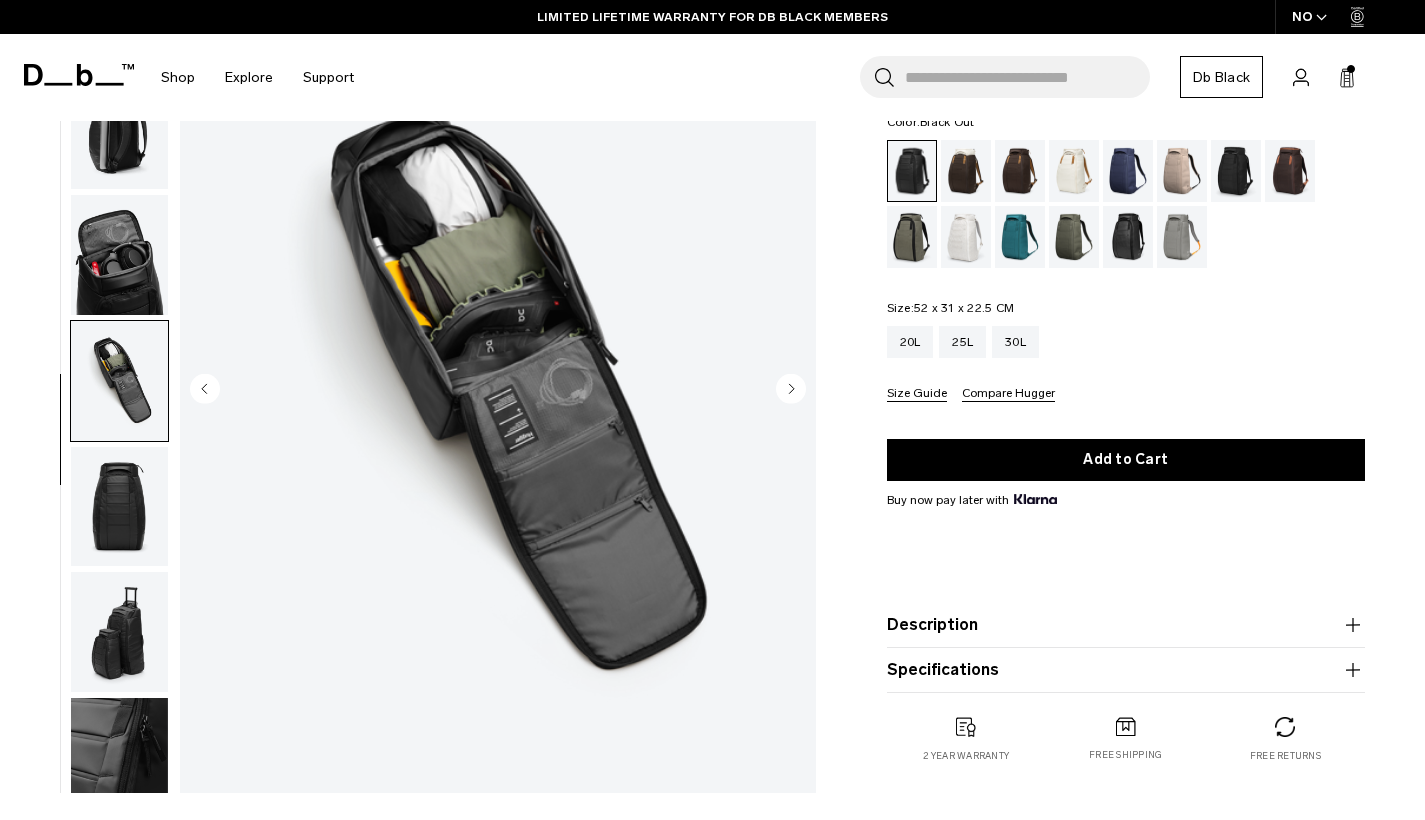 scroll, scrollTop: 296, scrollLeft: 0, axis: vertical 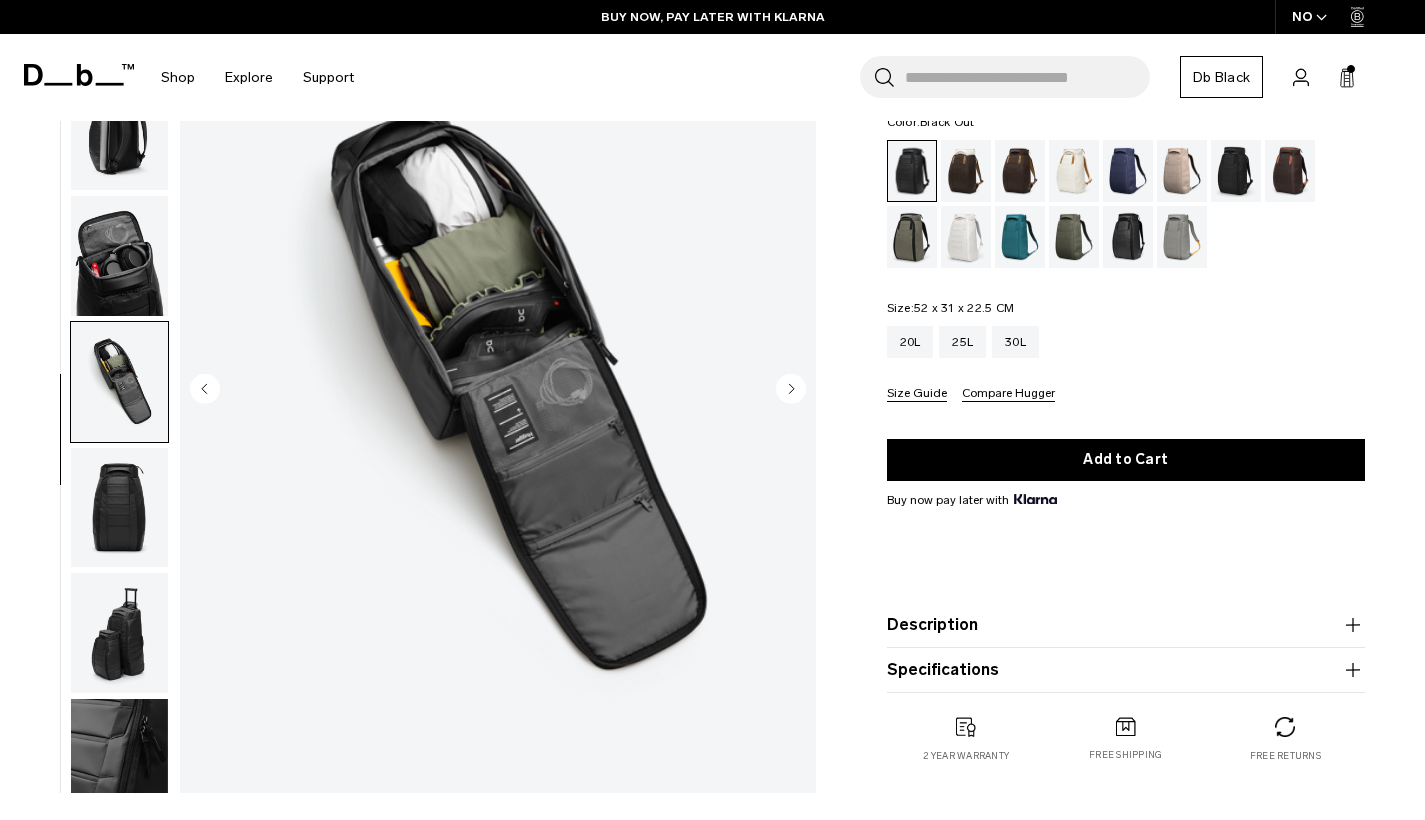 click at bounding box center [119, 508] 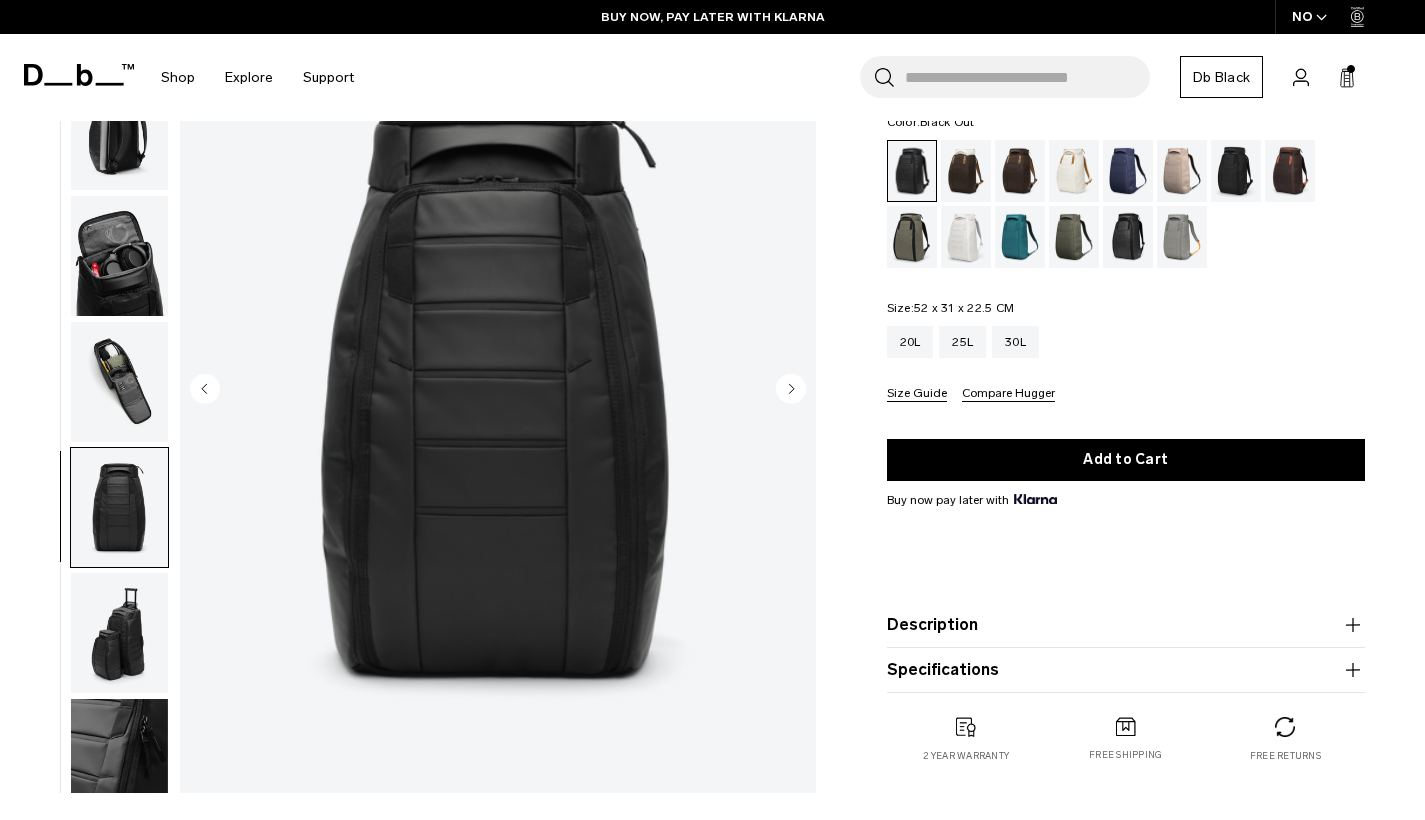 scroll, scrollTop: 464, scrollLeft: 0, axis: vertical 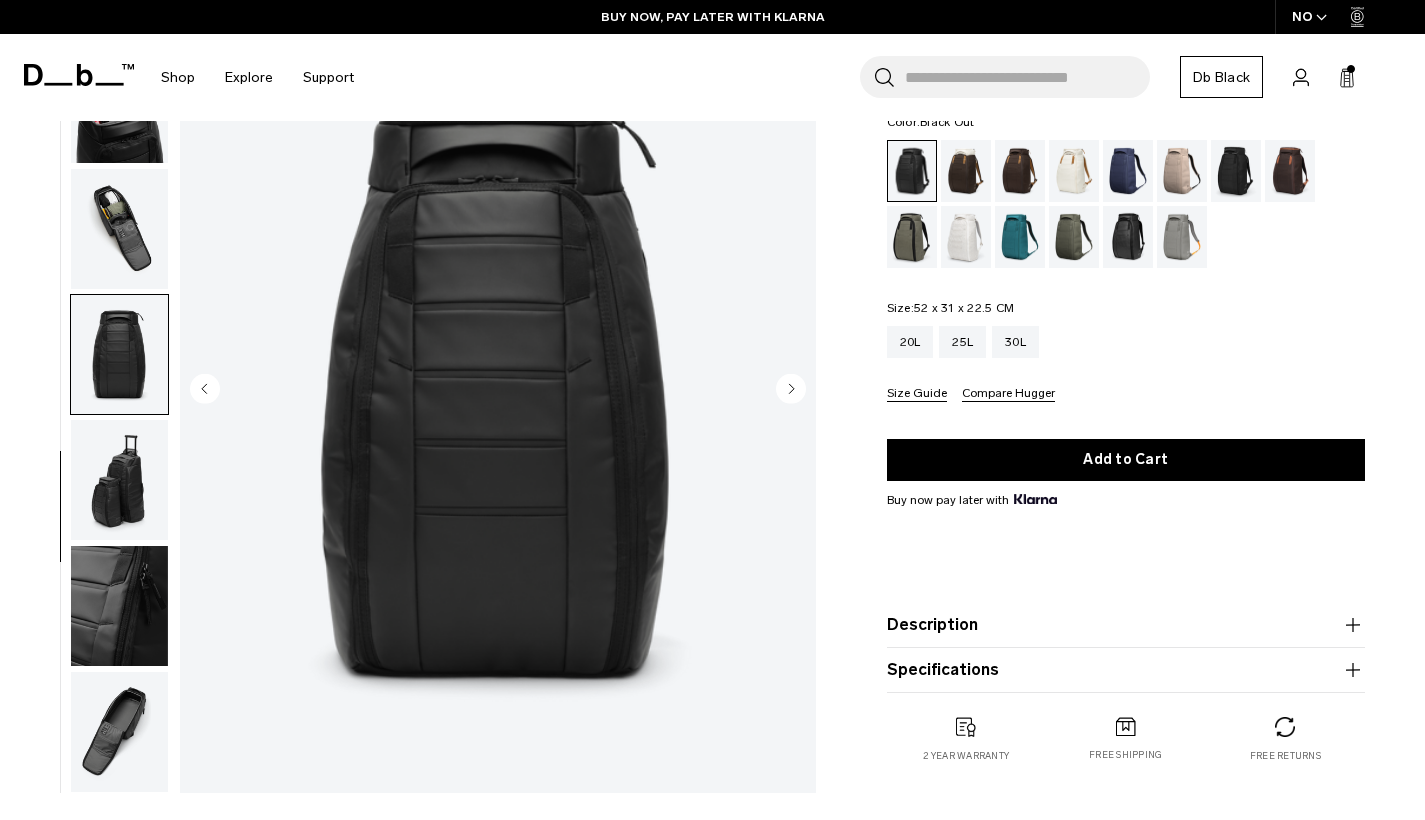click at bounding box center [119, 480] 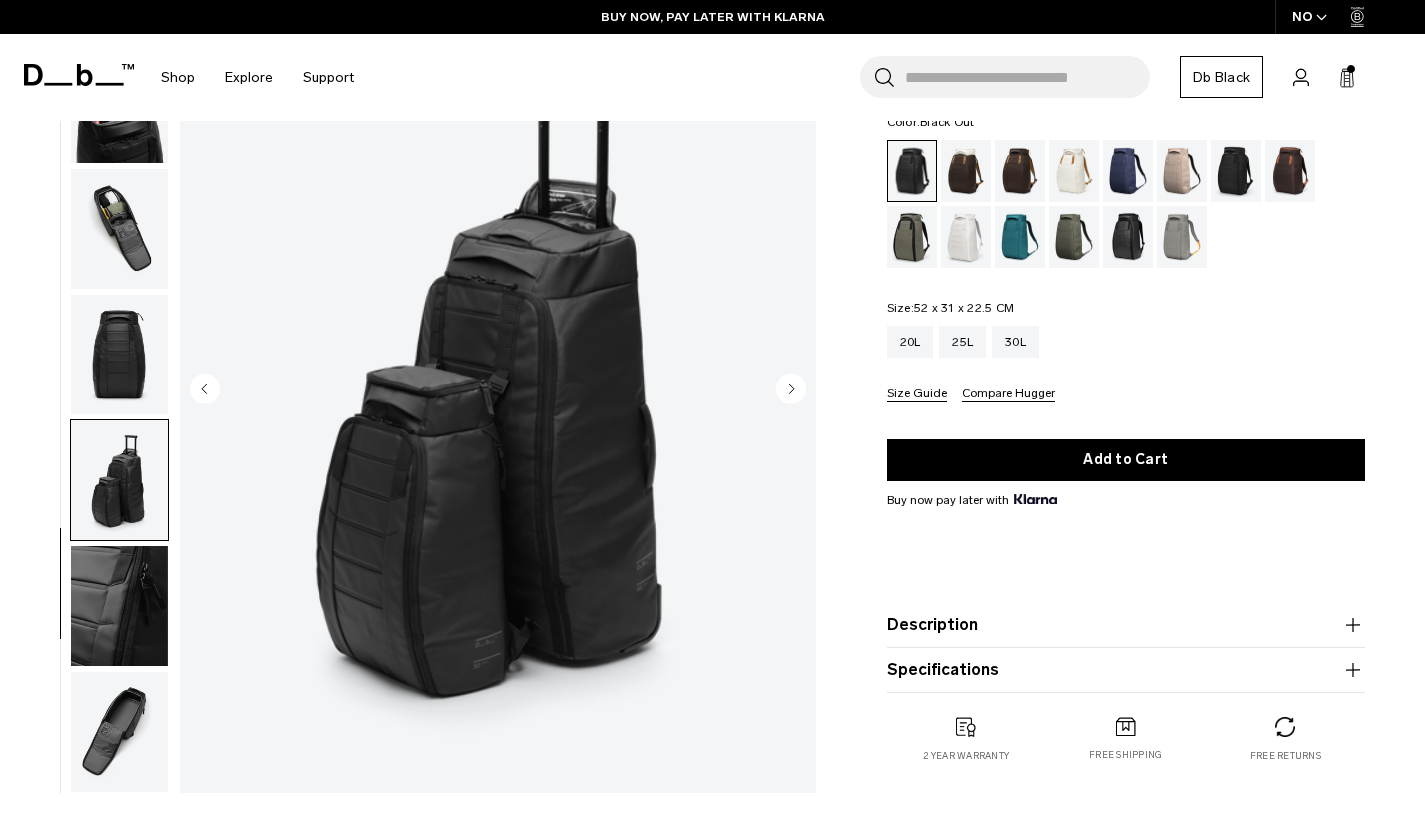 click at bounding box center (119, 606) 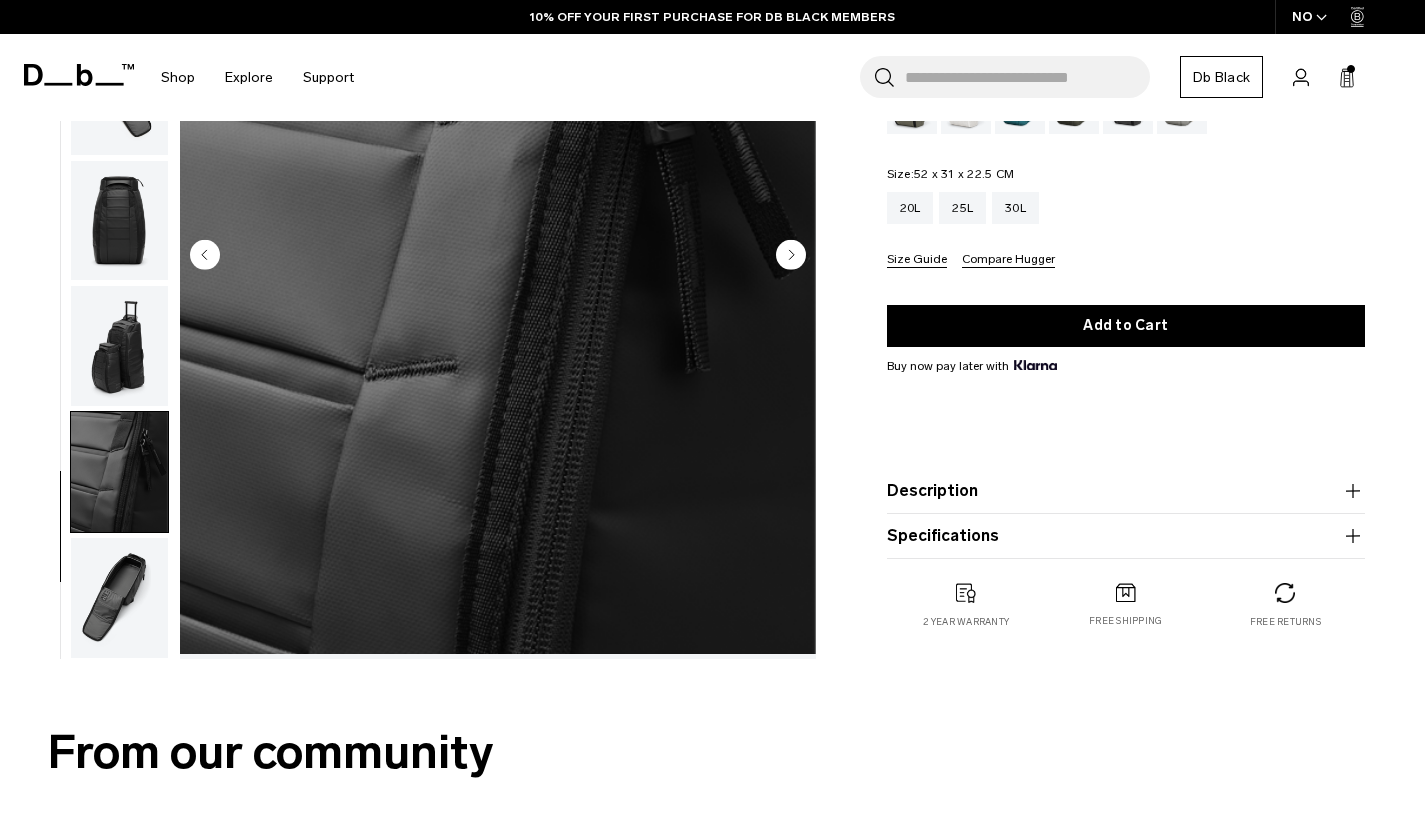 scroll, scrollTop: 312, scrollLeft: 0, axis: vertical 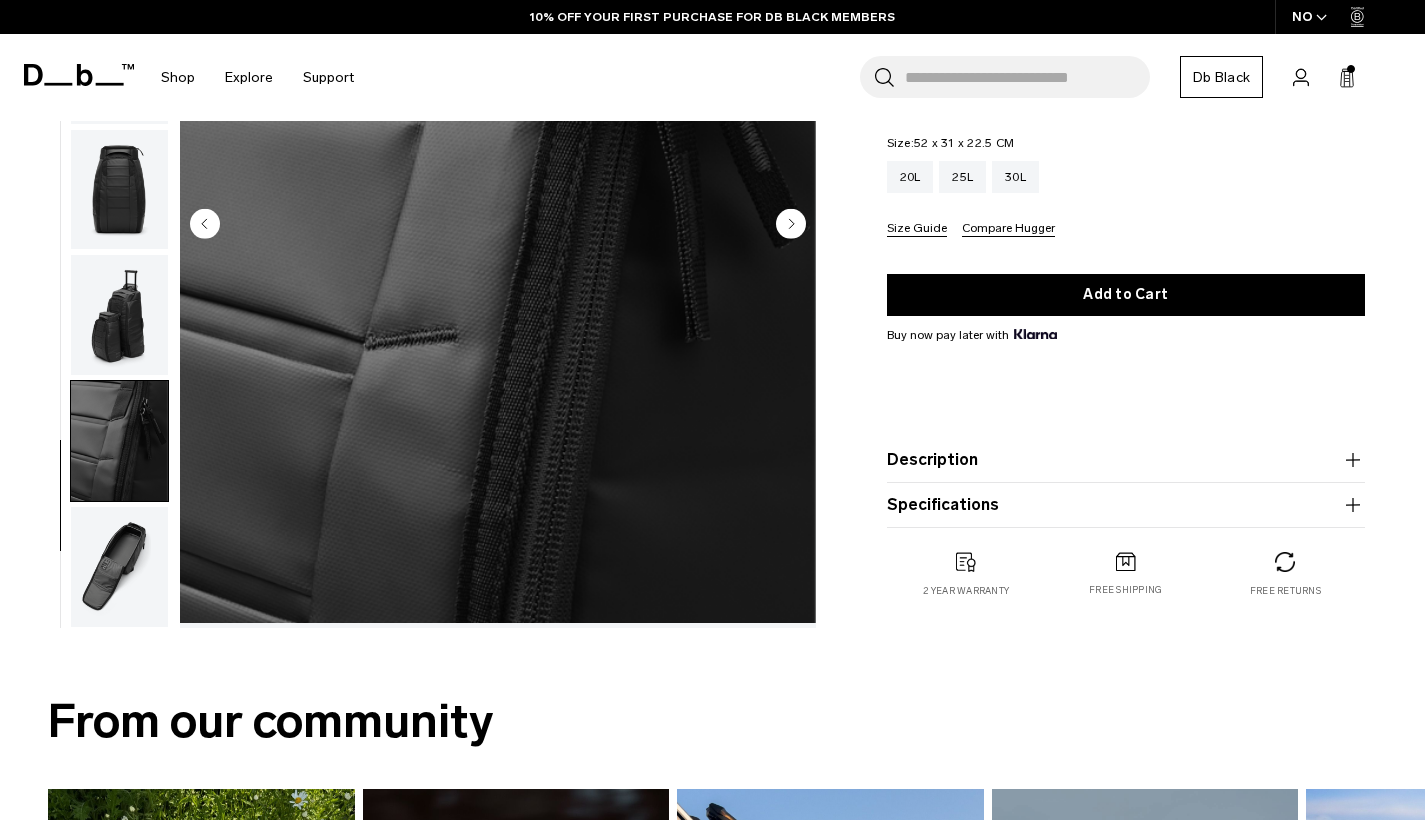 click at bounding box center (119, 567) 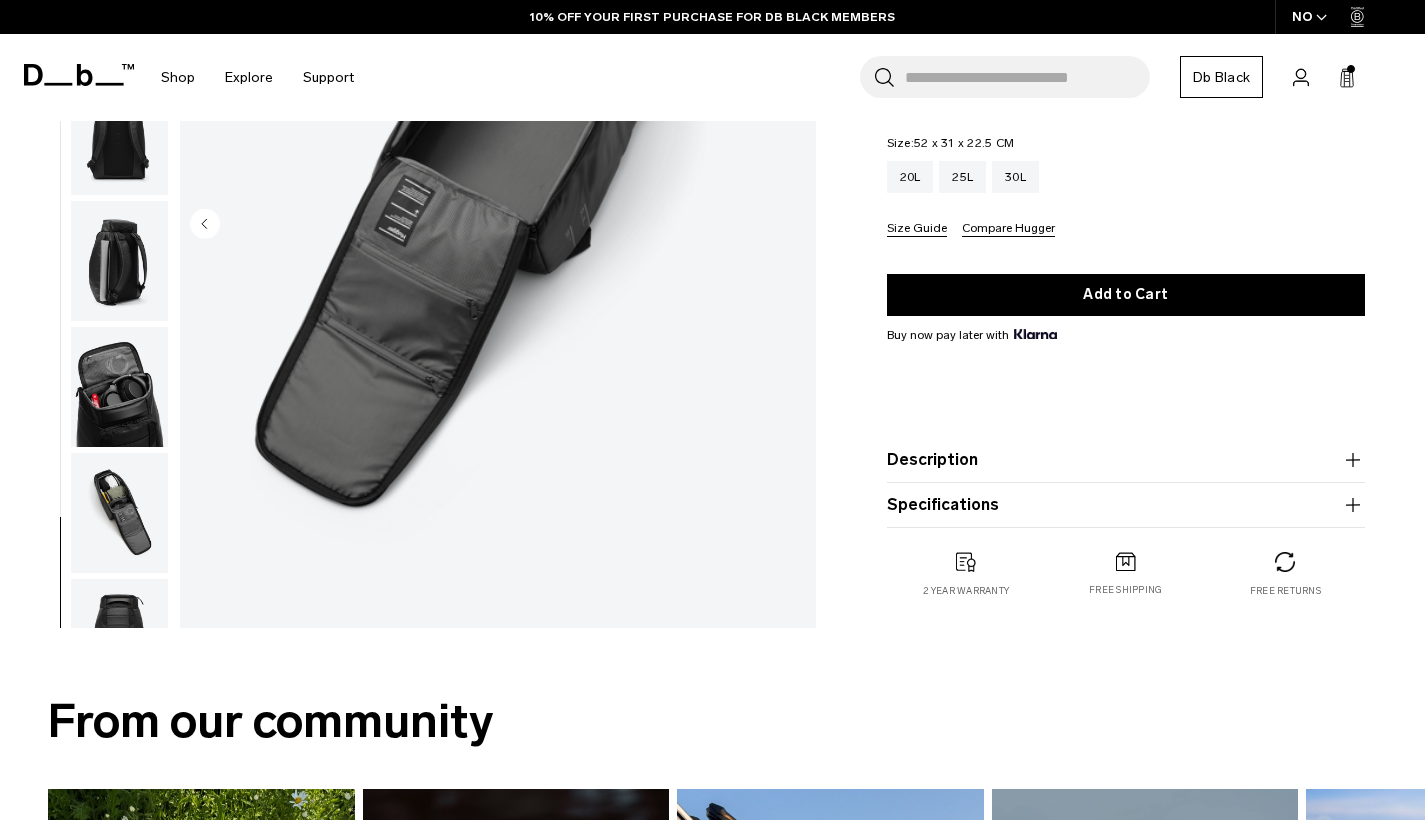 scroll, scrollTop: 0, scrollLeft: 0, axis: both 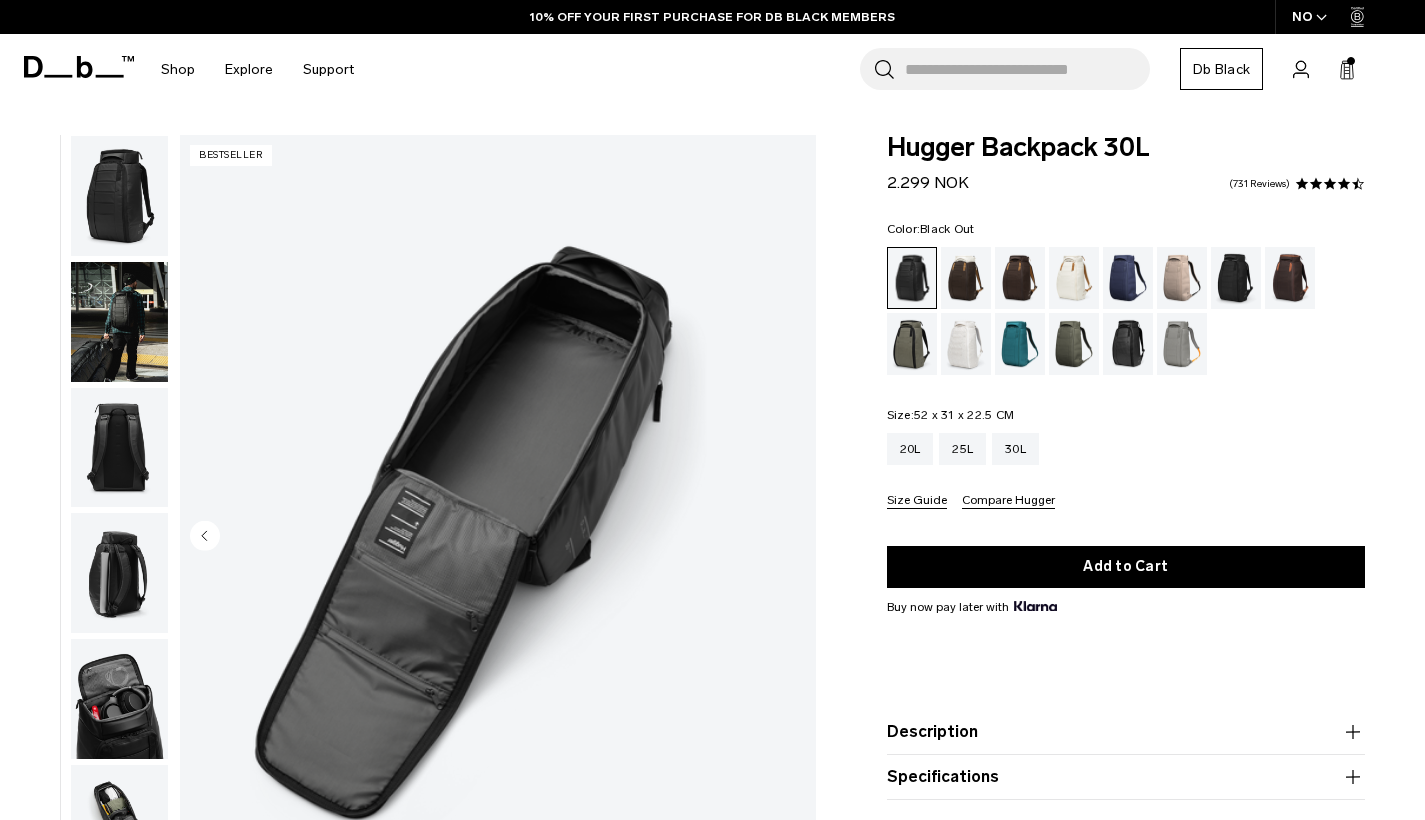 click on "Size Guide" at bounding box center [917, 501] 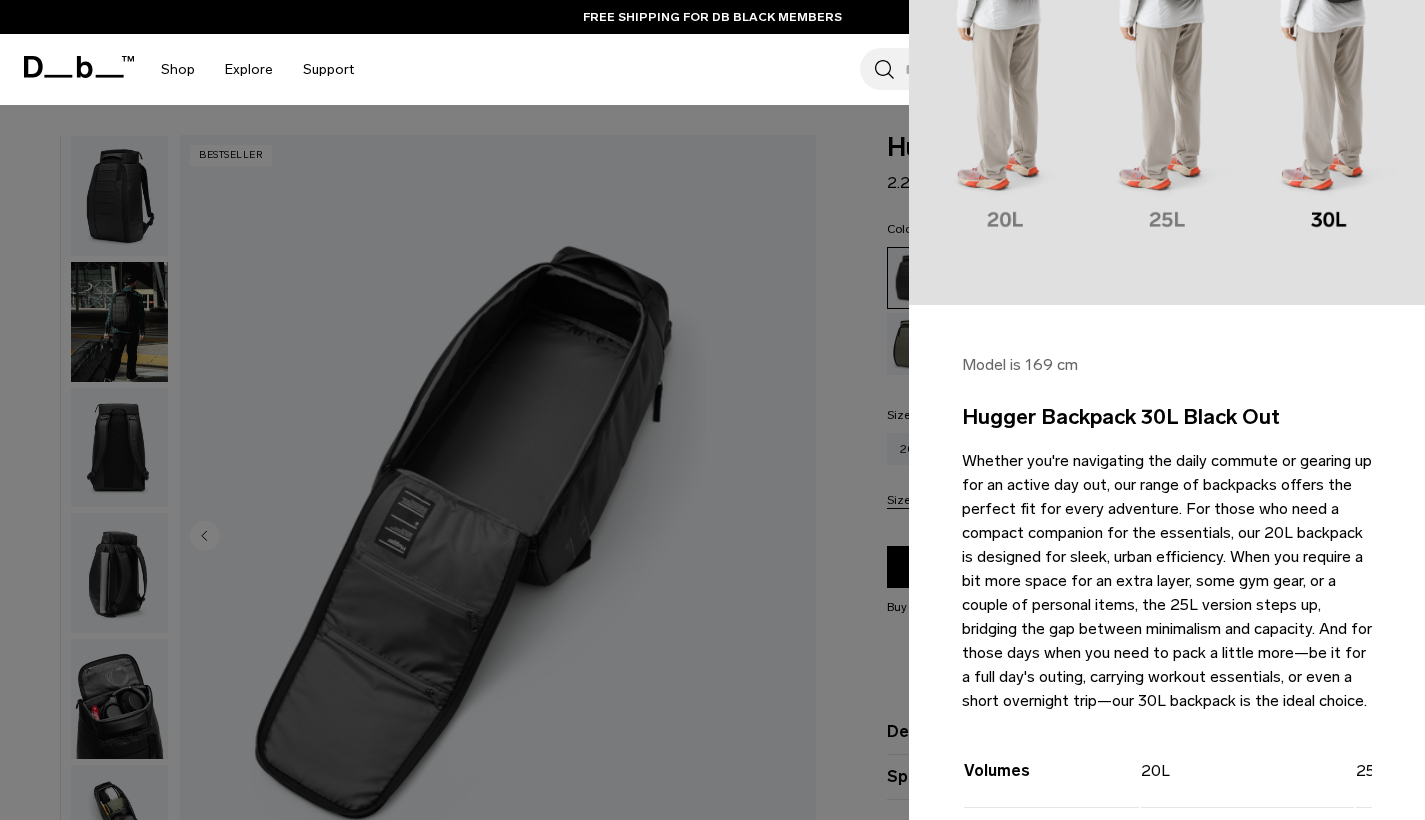 scroll, scrollTop: 0, scrollLeft: 0, axis: both 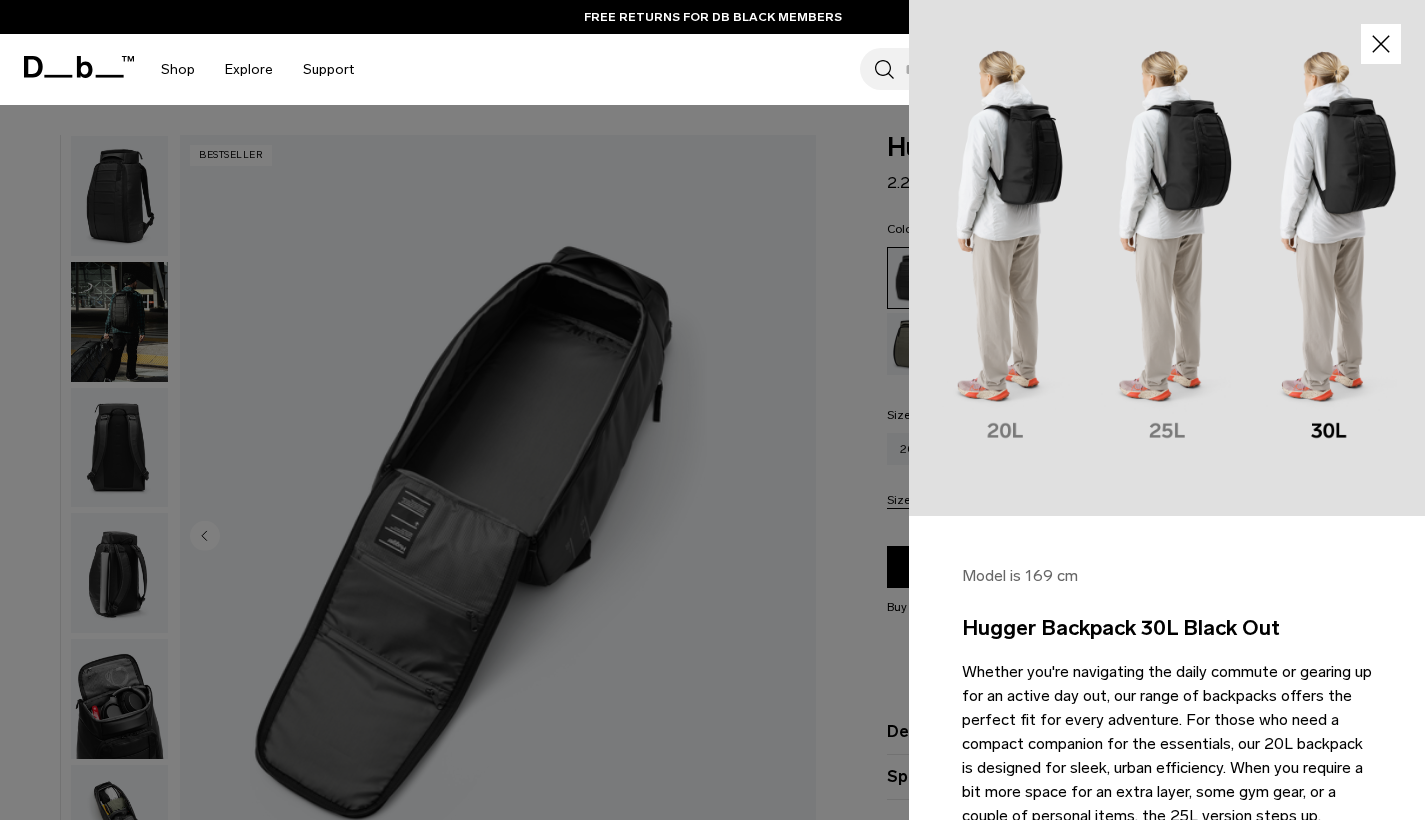 drag, startPoint x: 976, startPoint y: 620, endPoint x: 1279, endPoint y: 616, distance: 303.0264 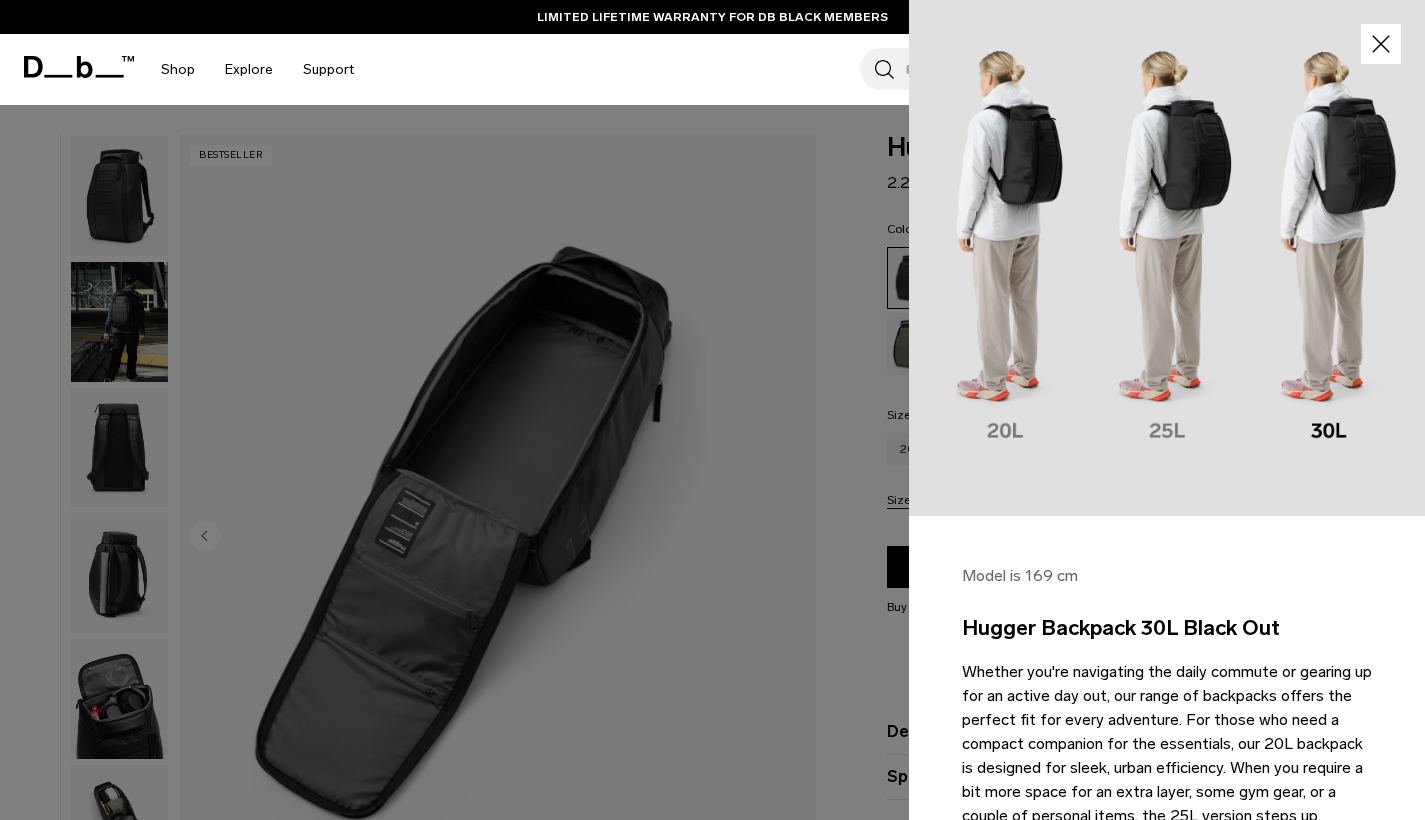 click on "Hugger Backpack 30L Black Out" at bounding box center (1167, 628) 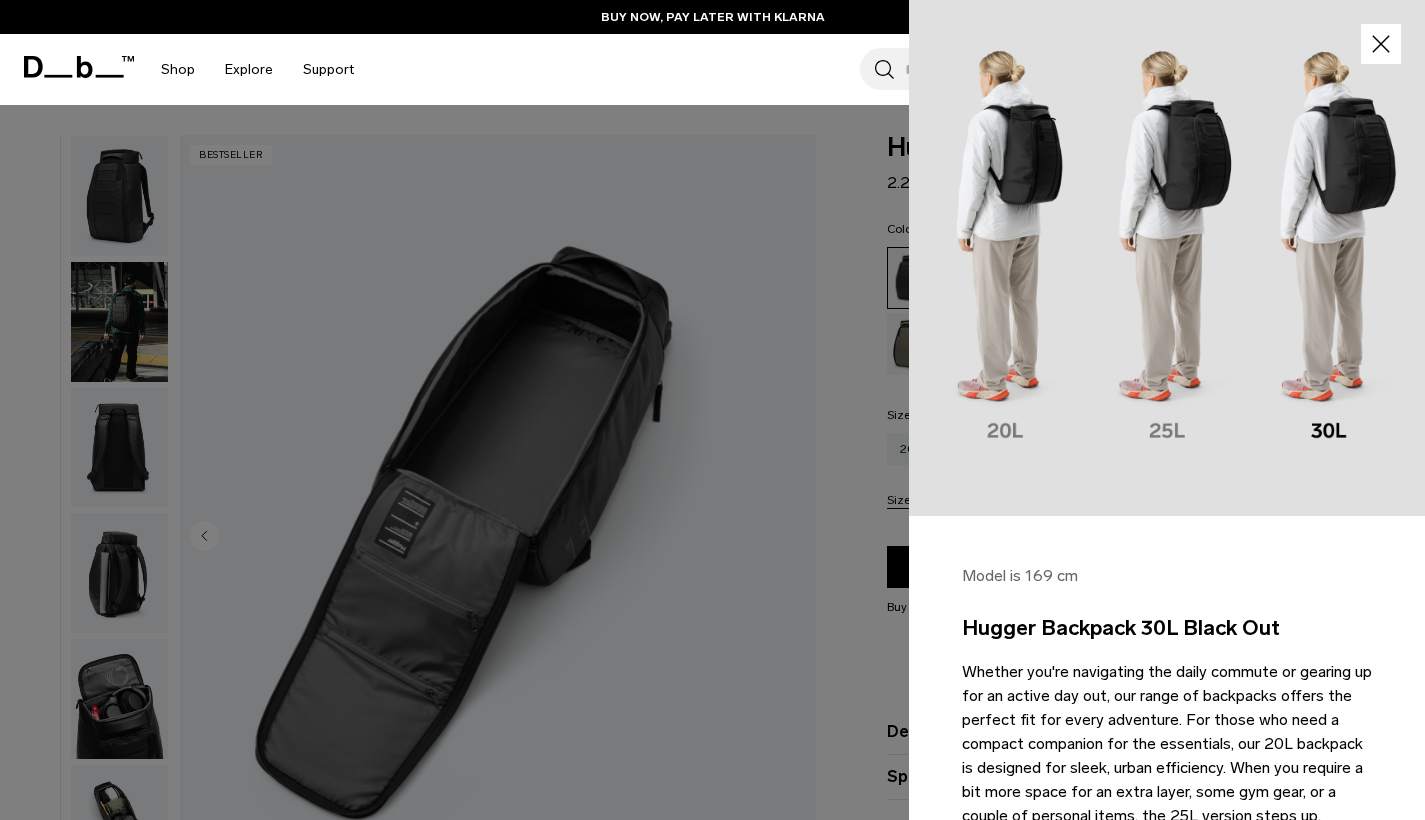click 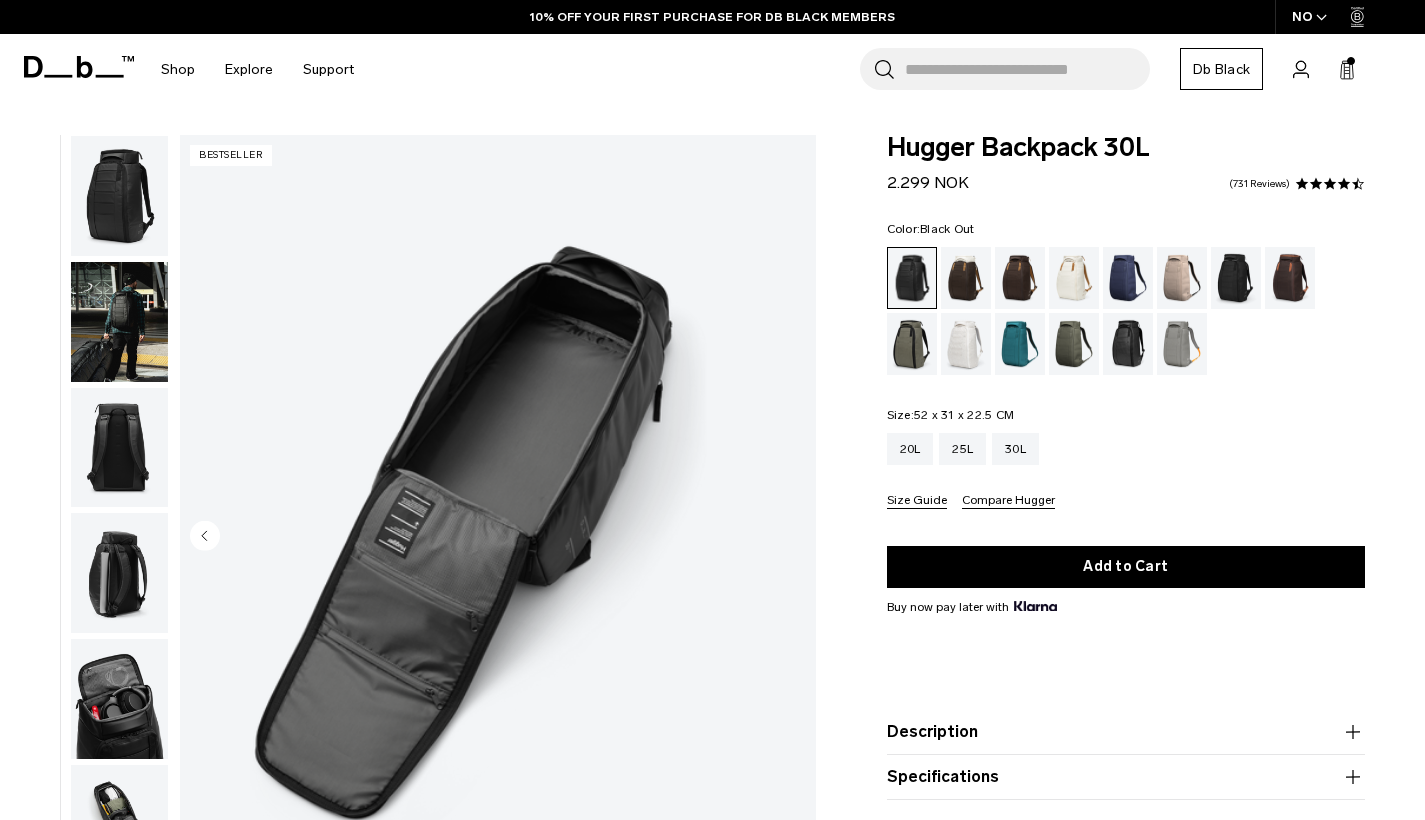click at bounding box center [119, 196] 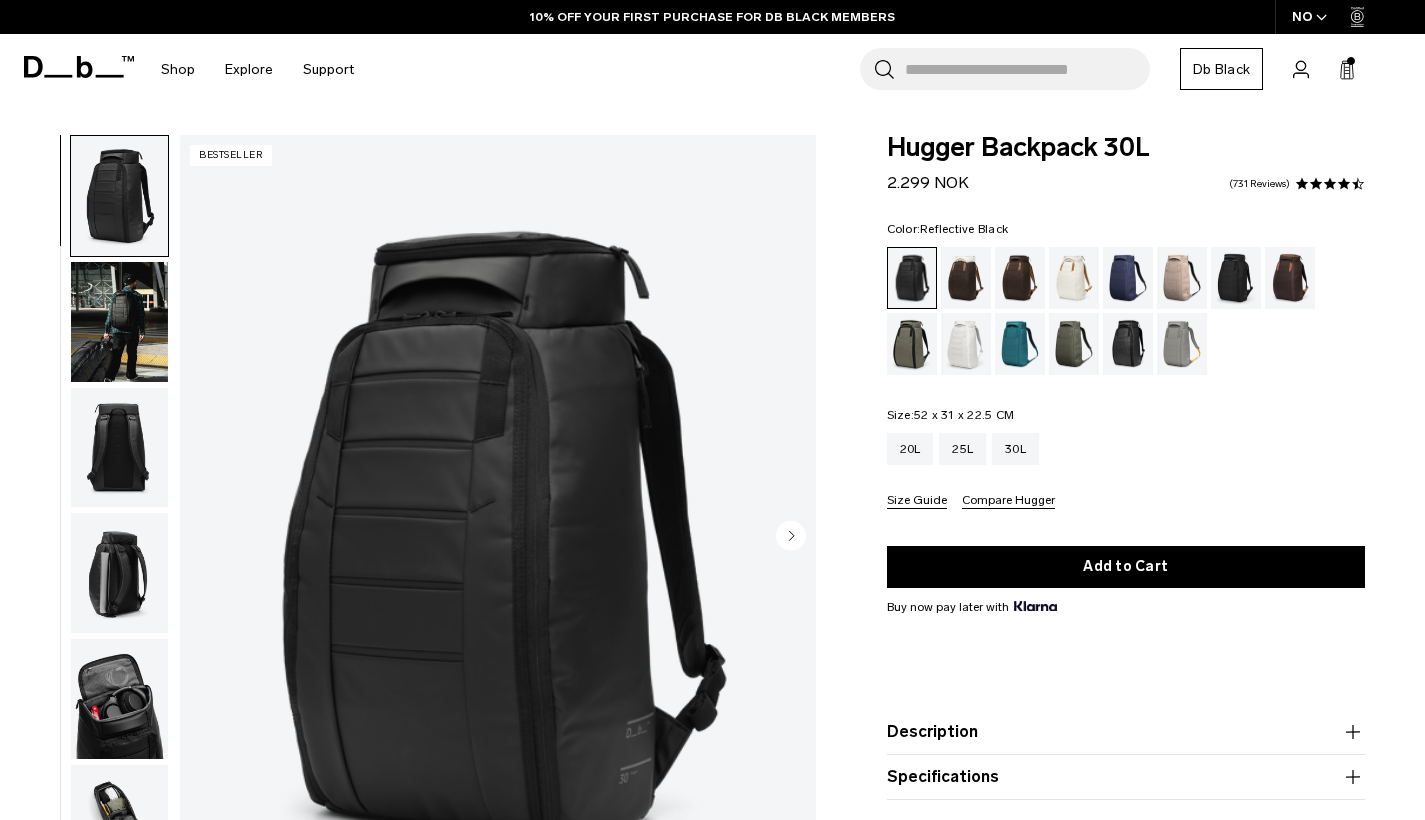 click at bounding box center [1128, 344] 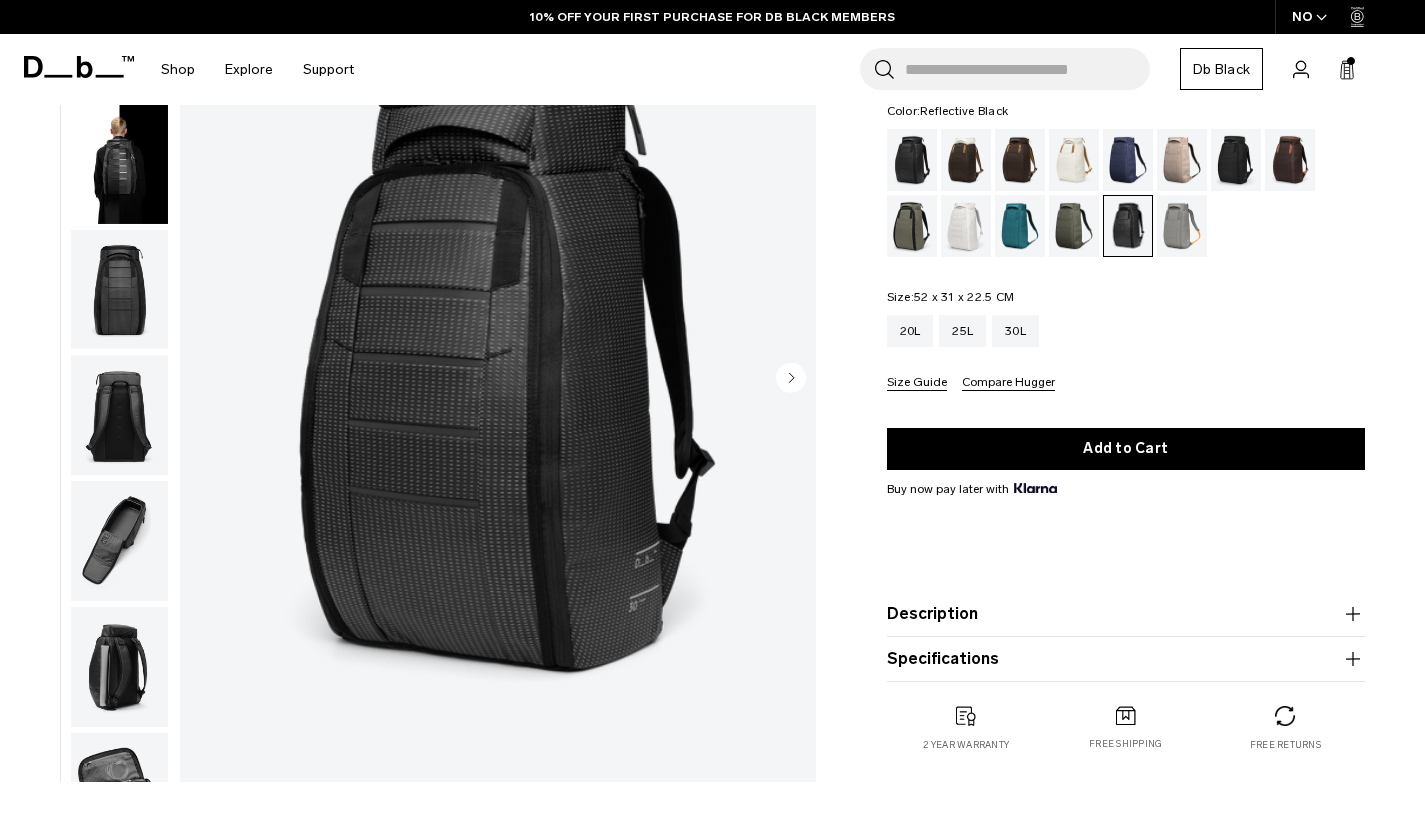 scroll, scrollTop: 0, scrollLeft: 0, axis: both 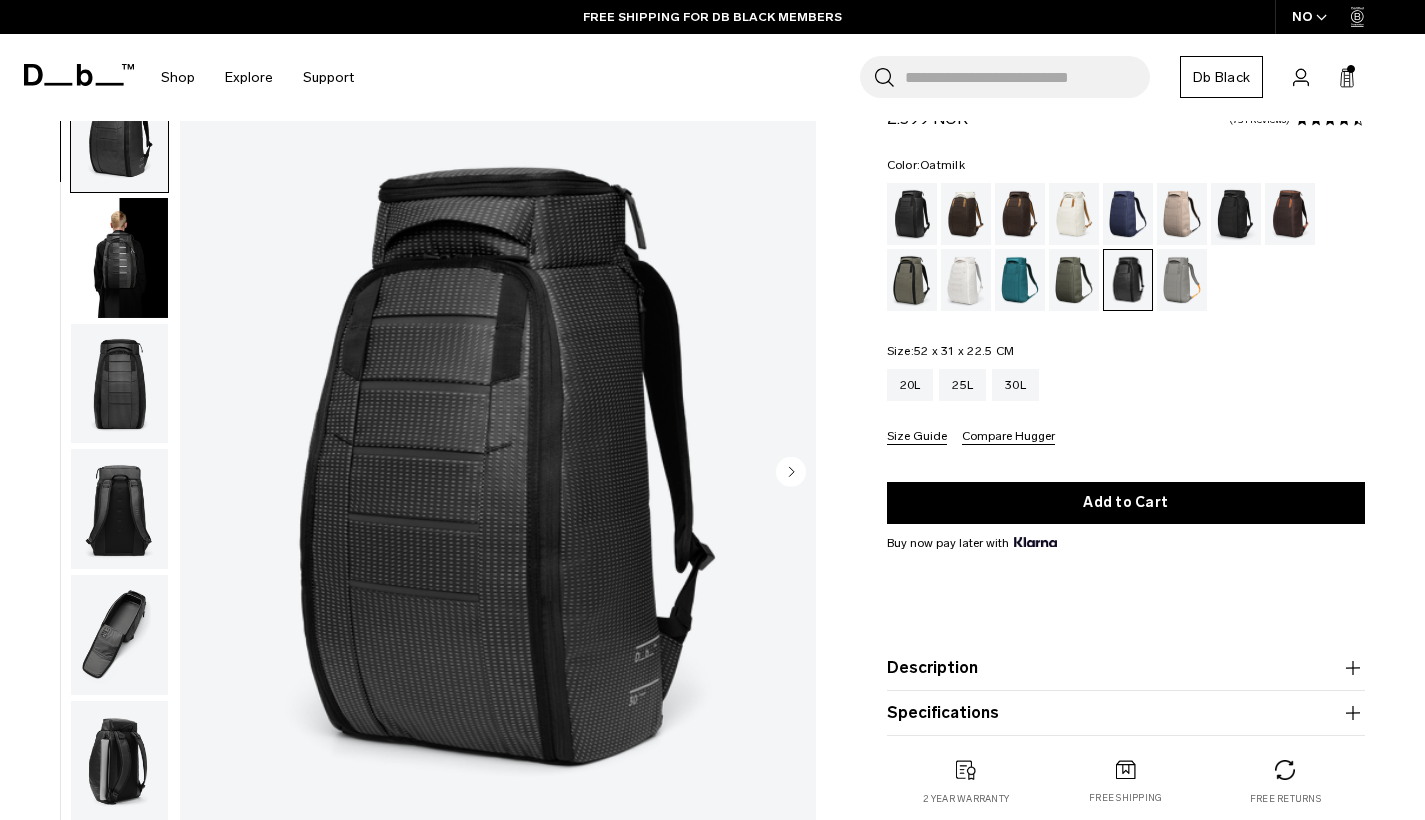 click at bounding box center [1074, 214] 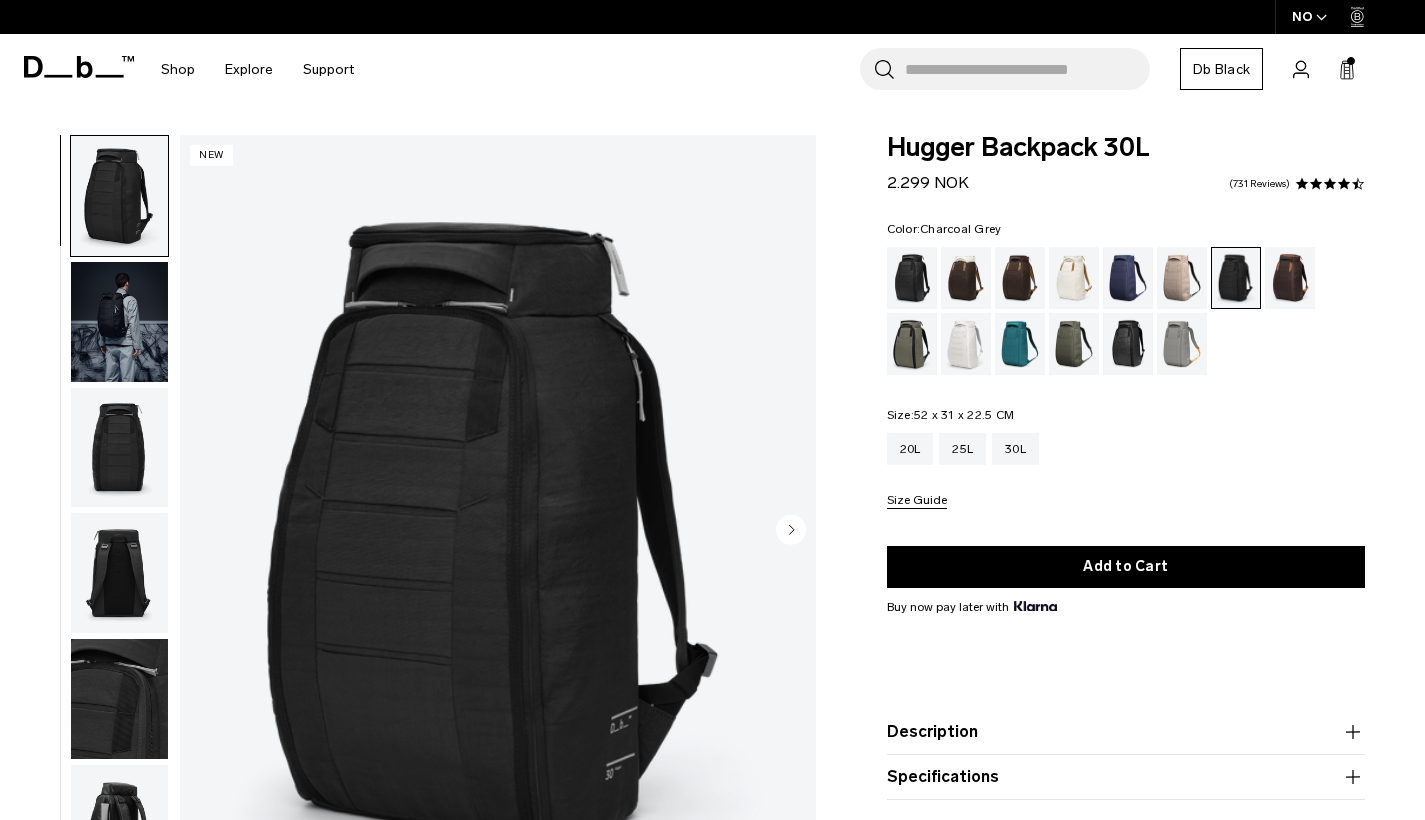 scroll, scrollTop: 0, scrollLeft: 0, axis: both 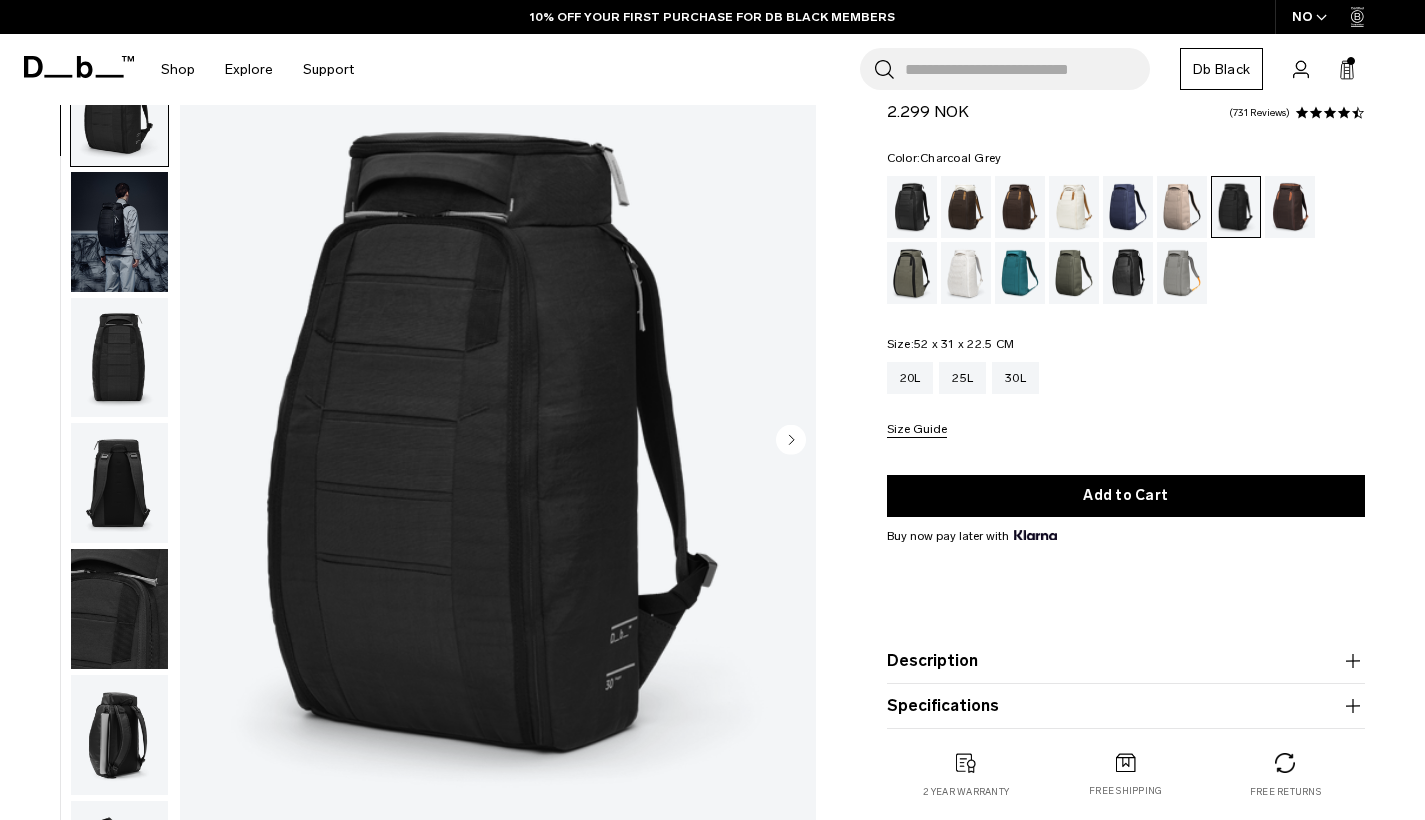 click at bounding box center [119, 232] 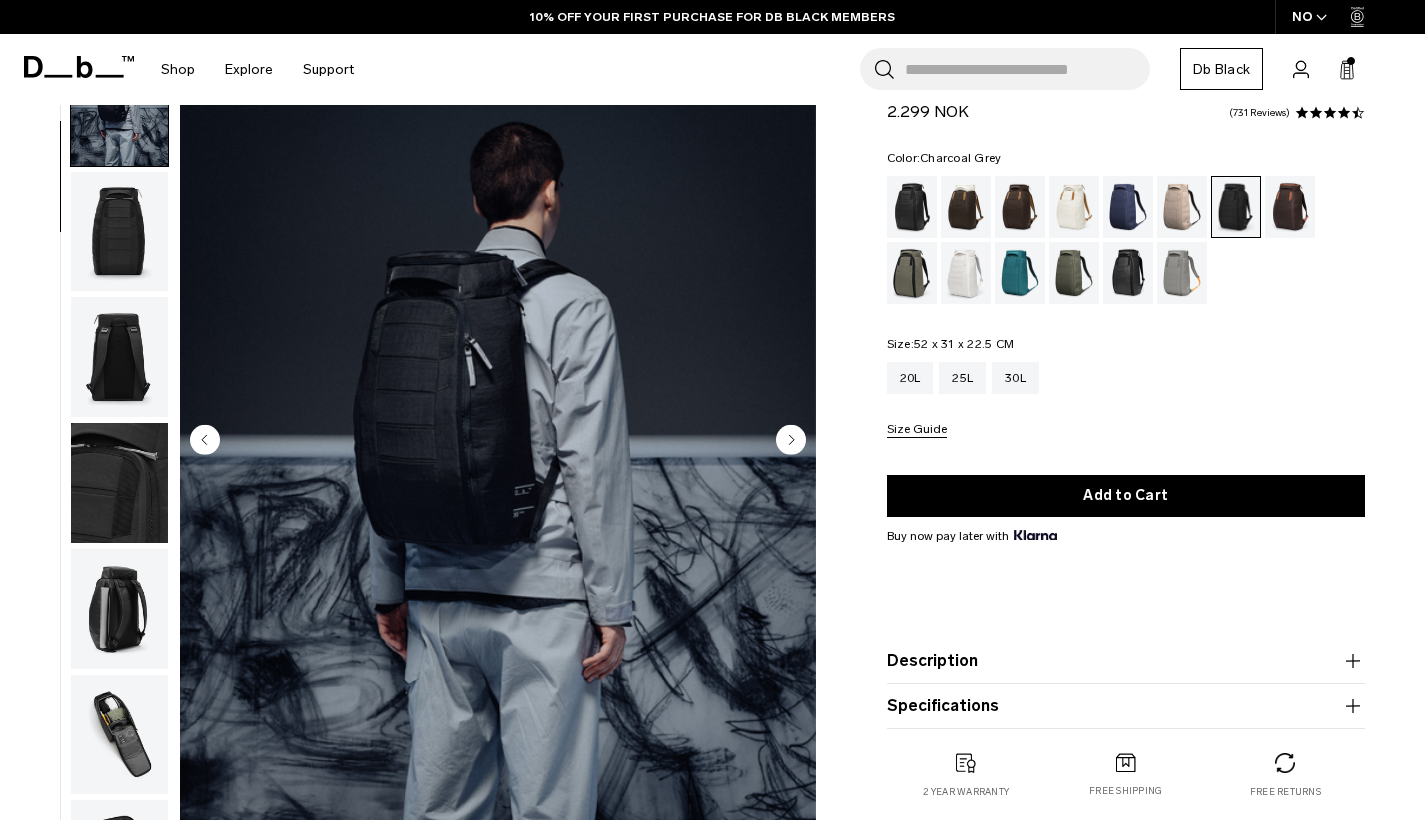 scroll, scrollTop: 127, scrollLeft: 0, axis: vertical 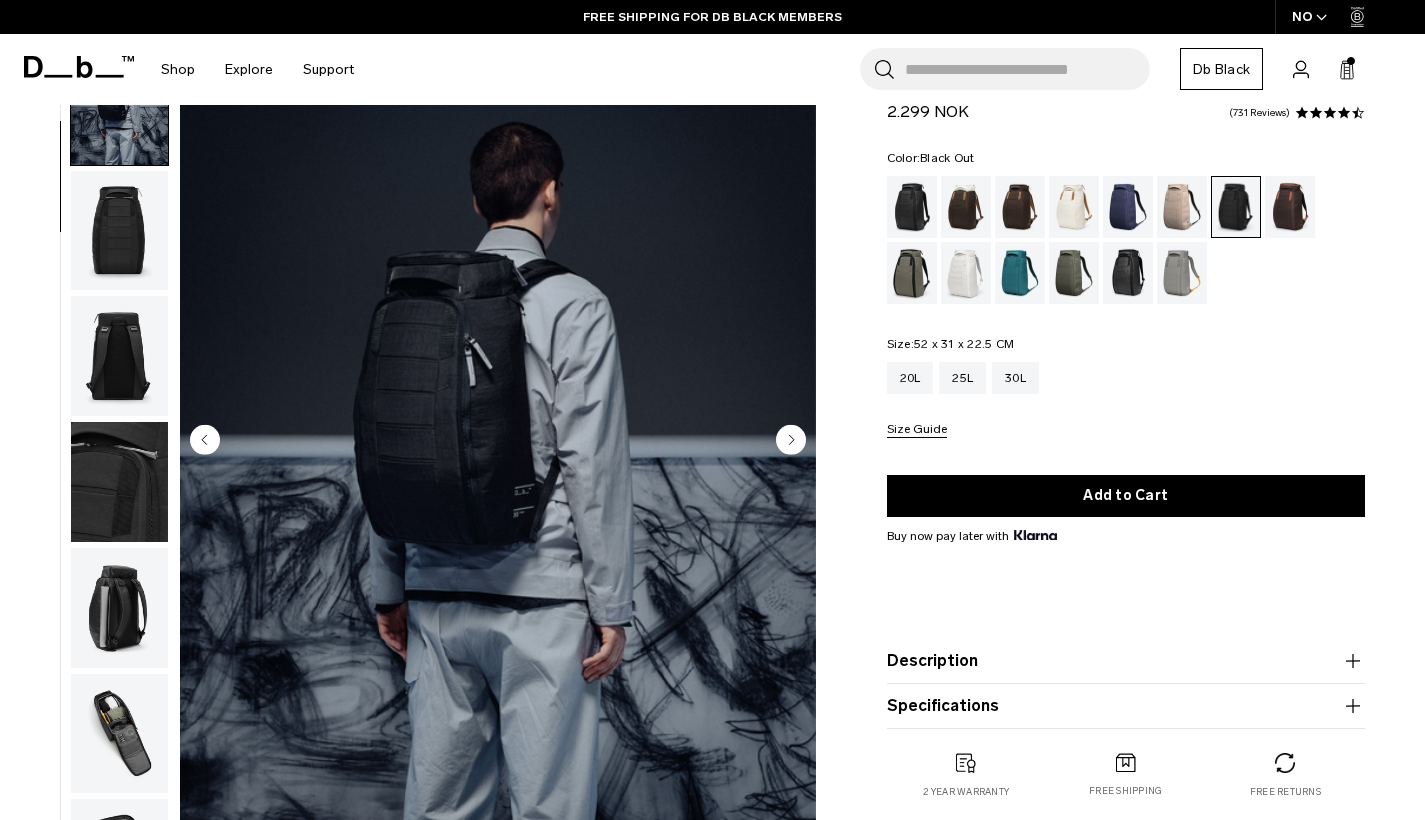 click at bounding box center (912, 207) 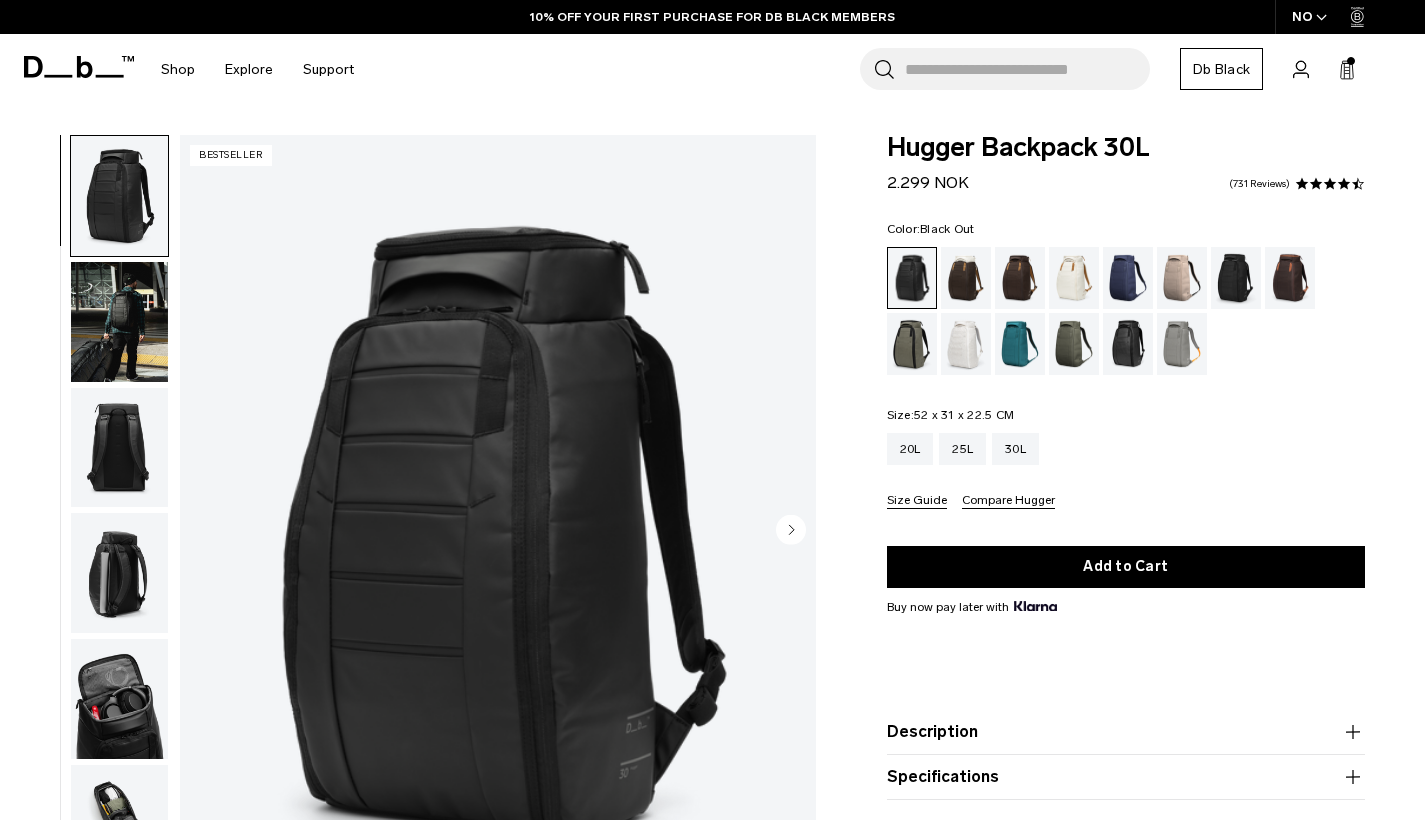 scroll, scrollTop: 0, scrollLeft: 0, axis: both 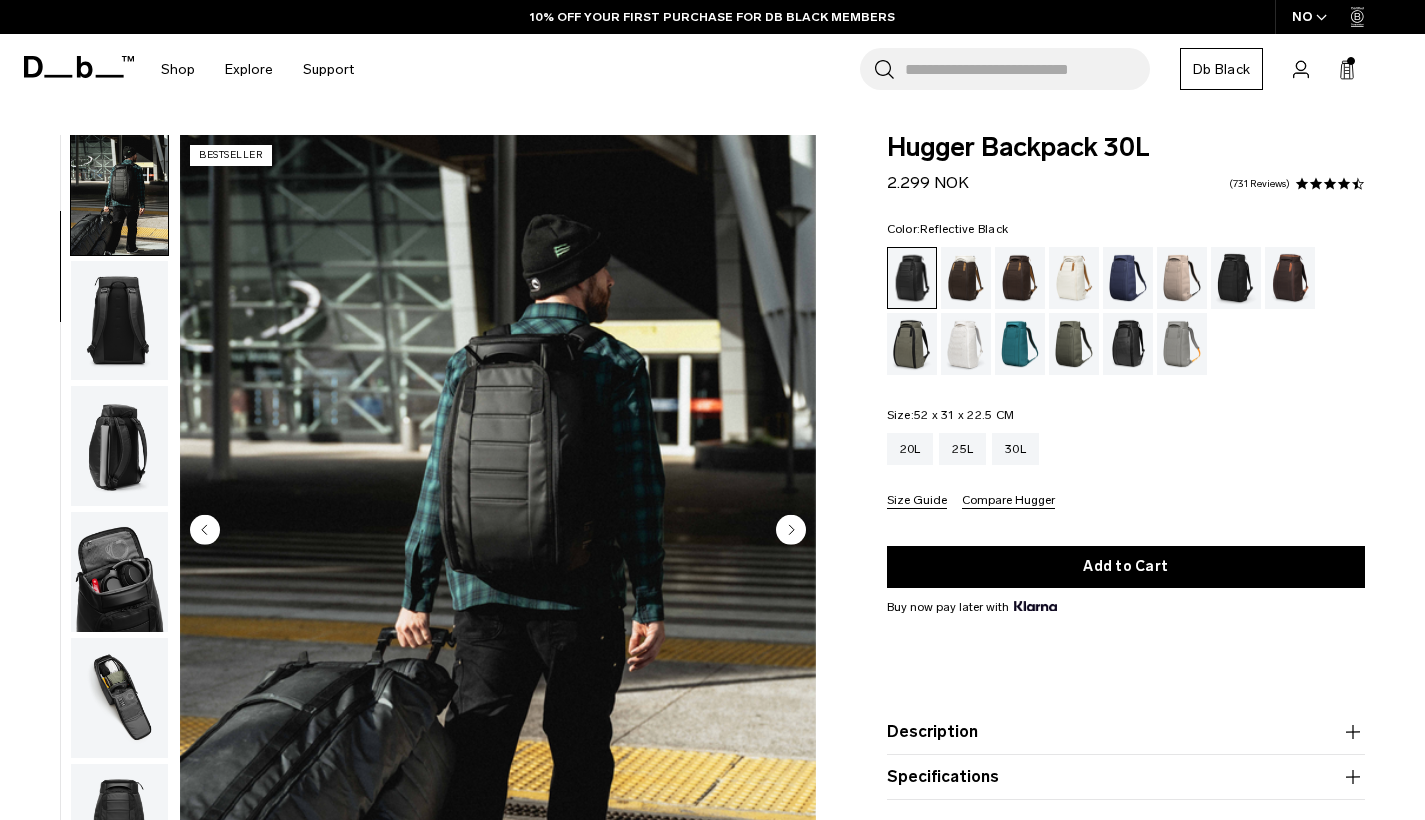 click at bounding box center (1128, 344) 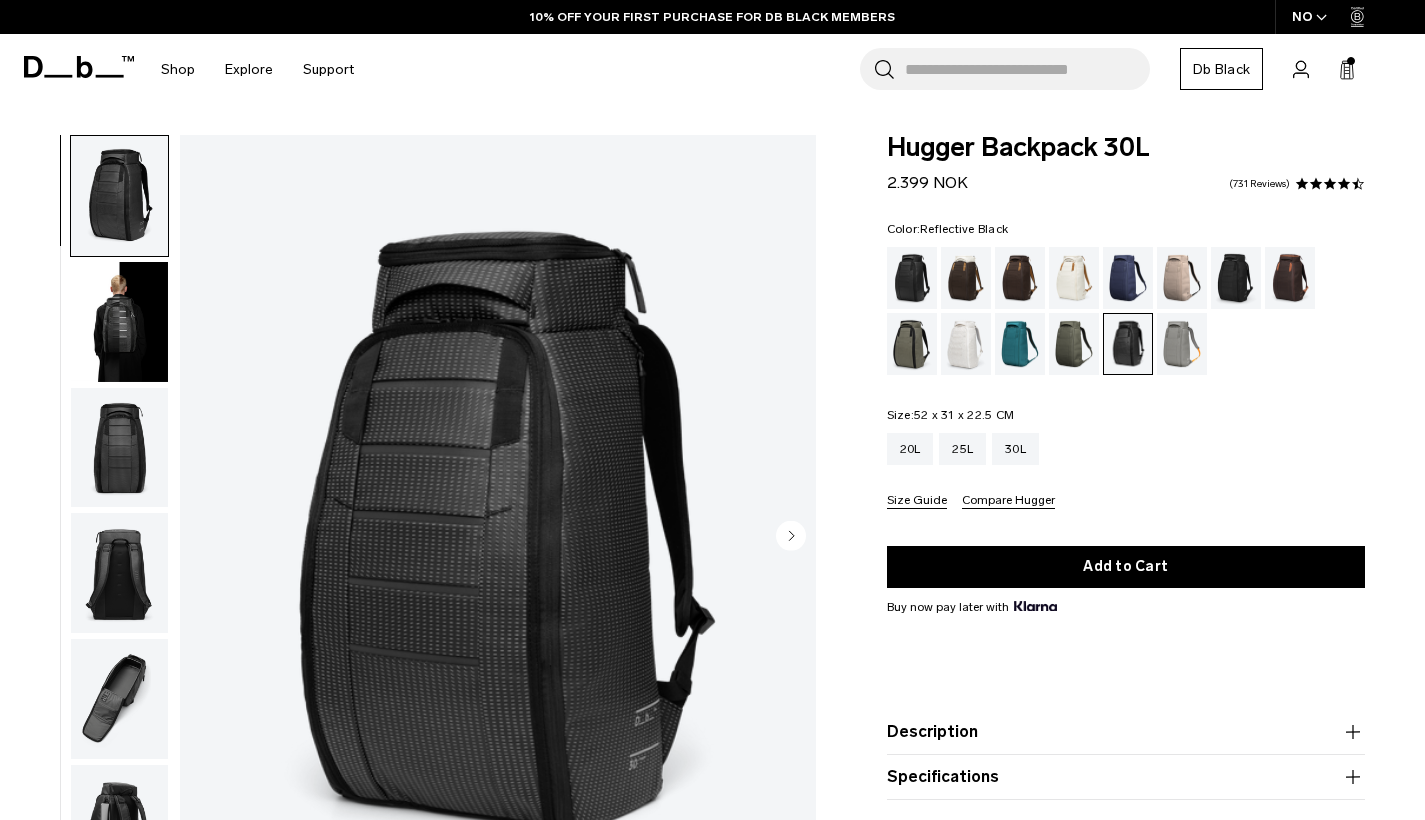 scroll, scrollTop: 0, scrollLeft: 0, axis: both 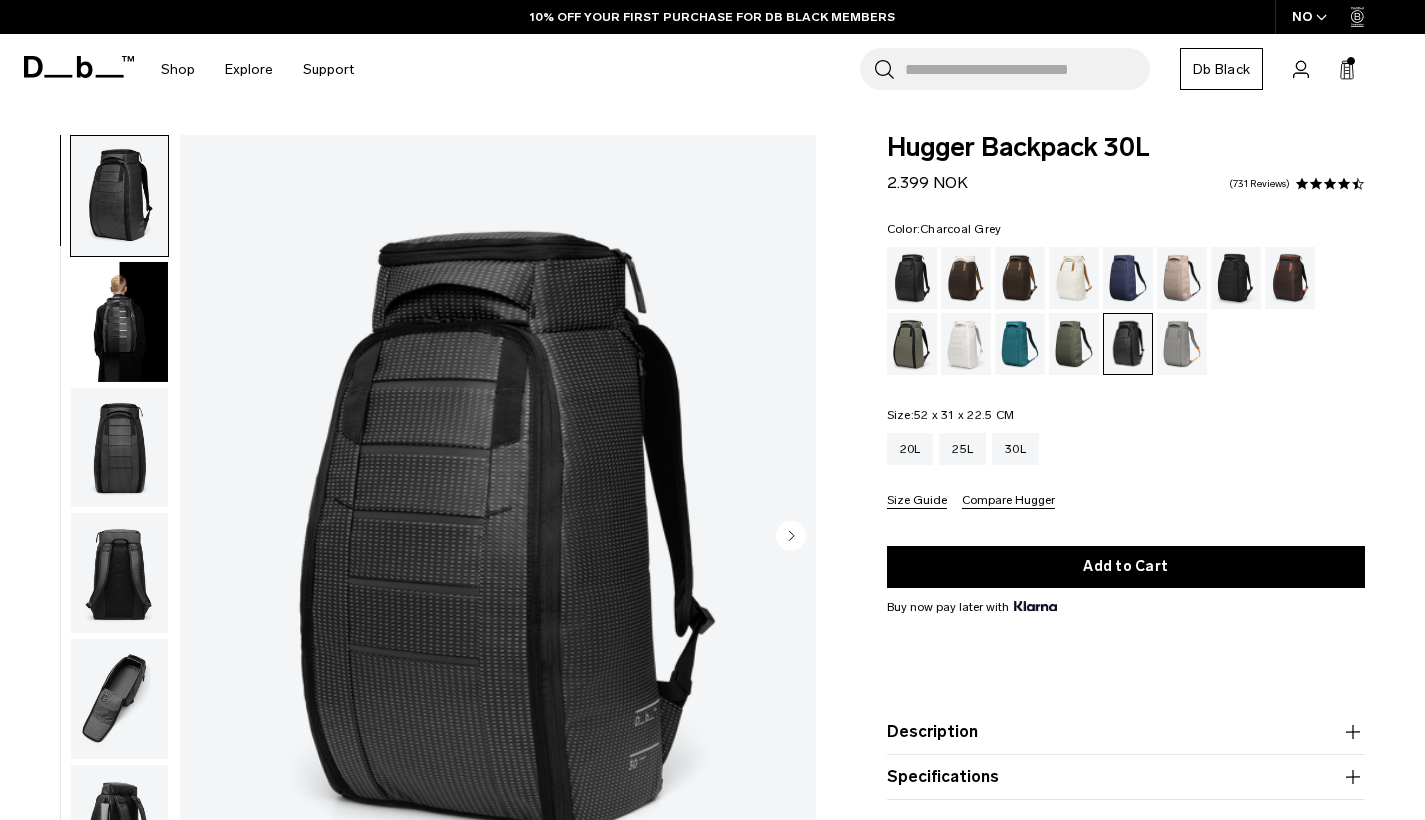 click at bounding box center [1236, 278] 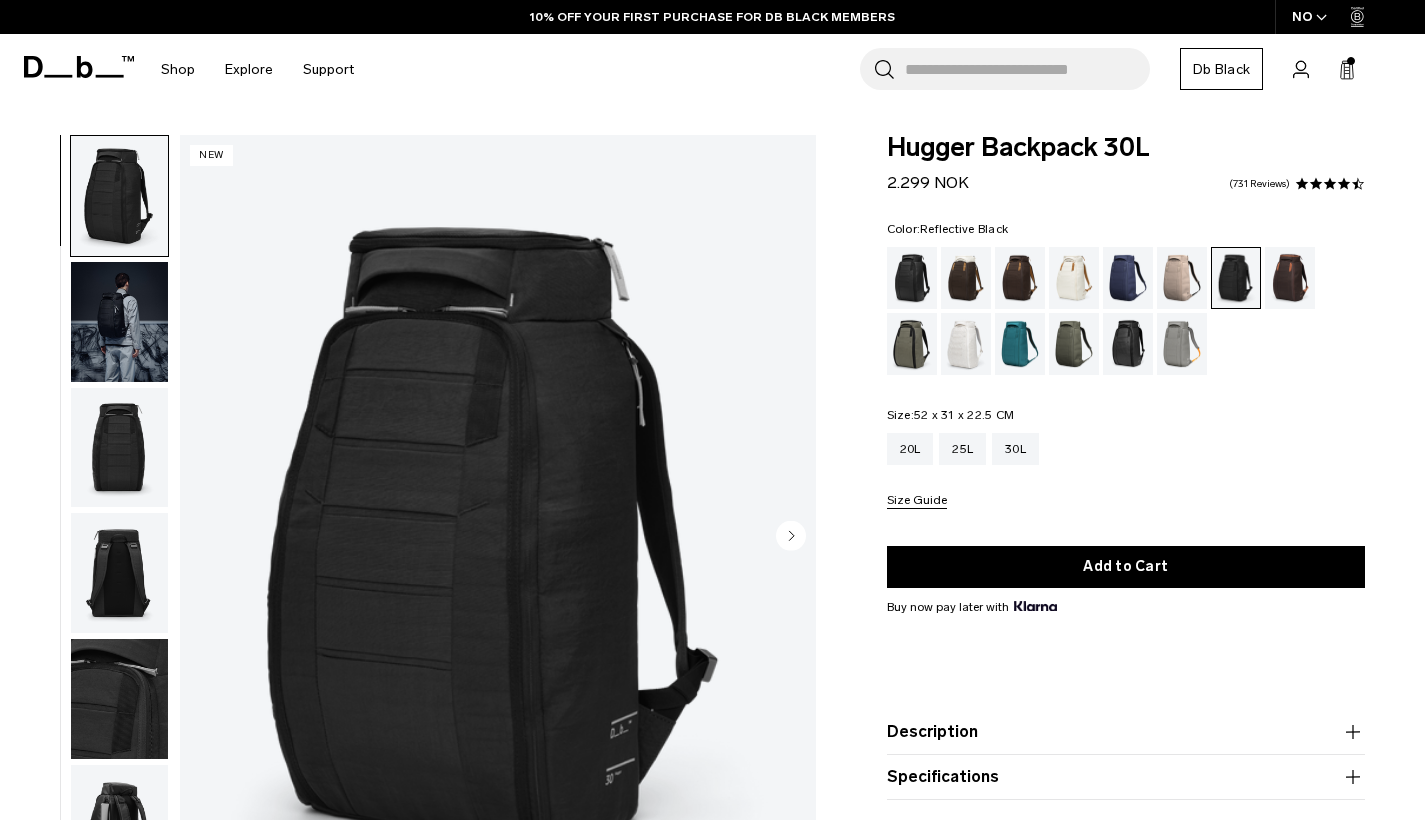 scroll, scrollTop: 0, scrollLeft: 0, axis: both 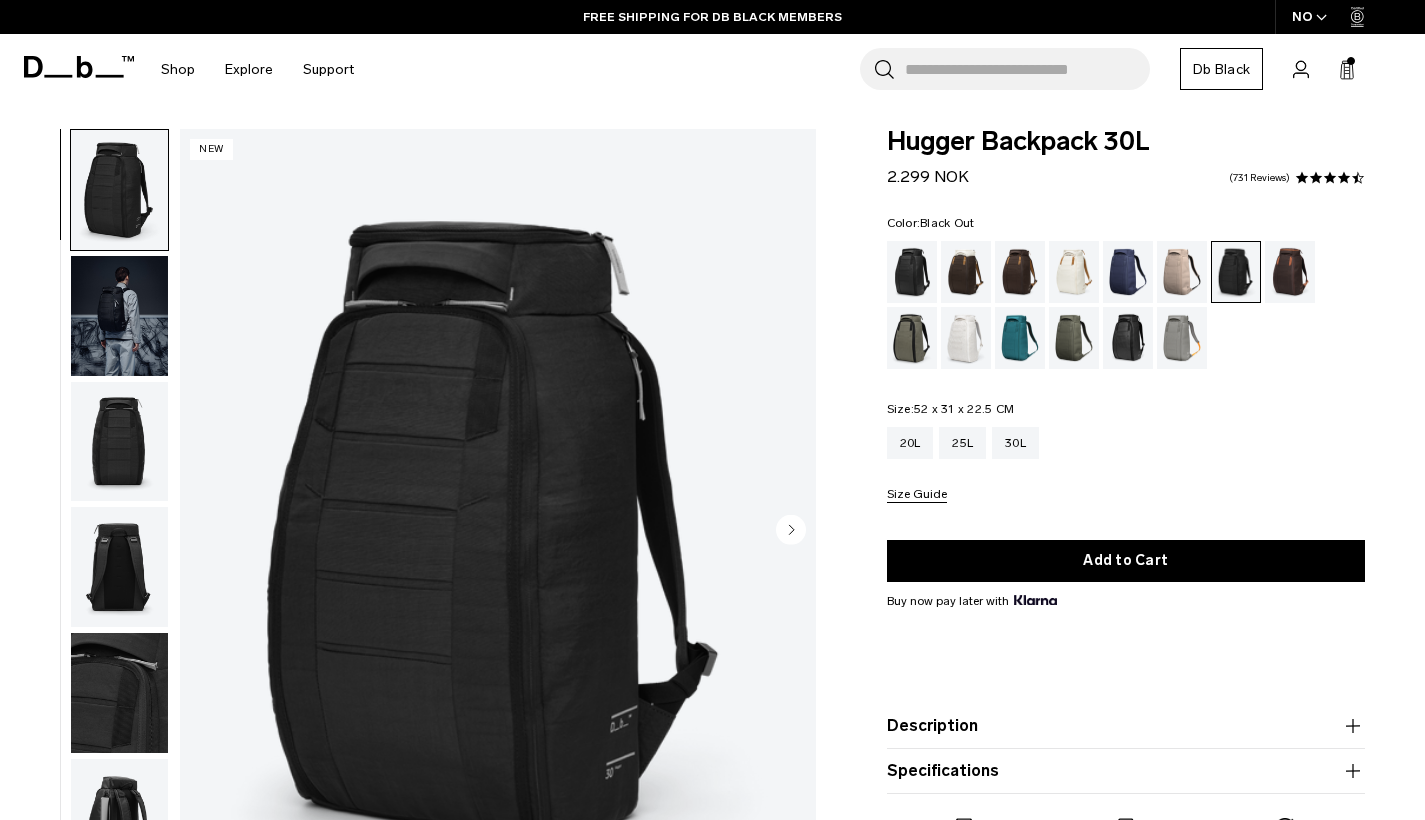 click at bounding box center [912, 272] 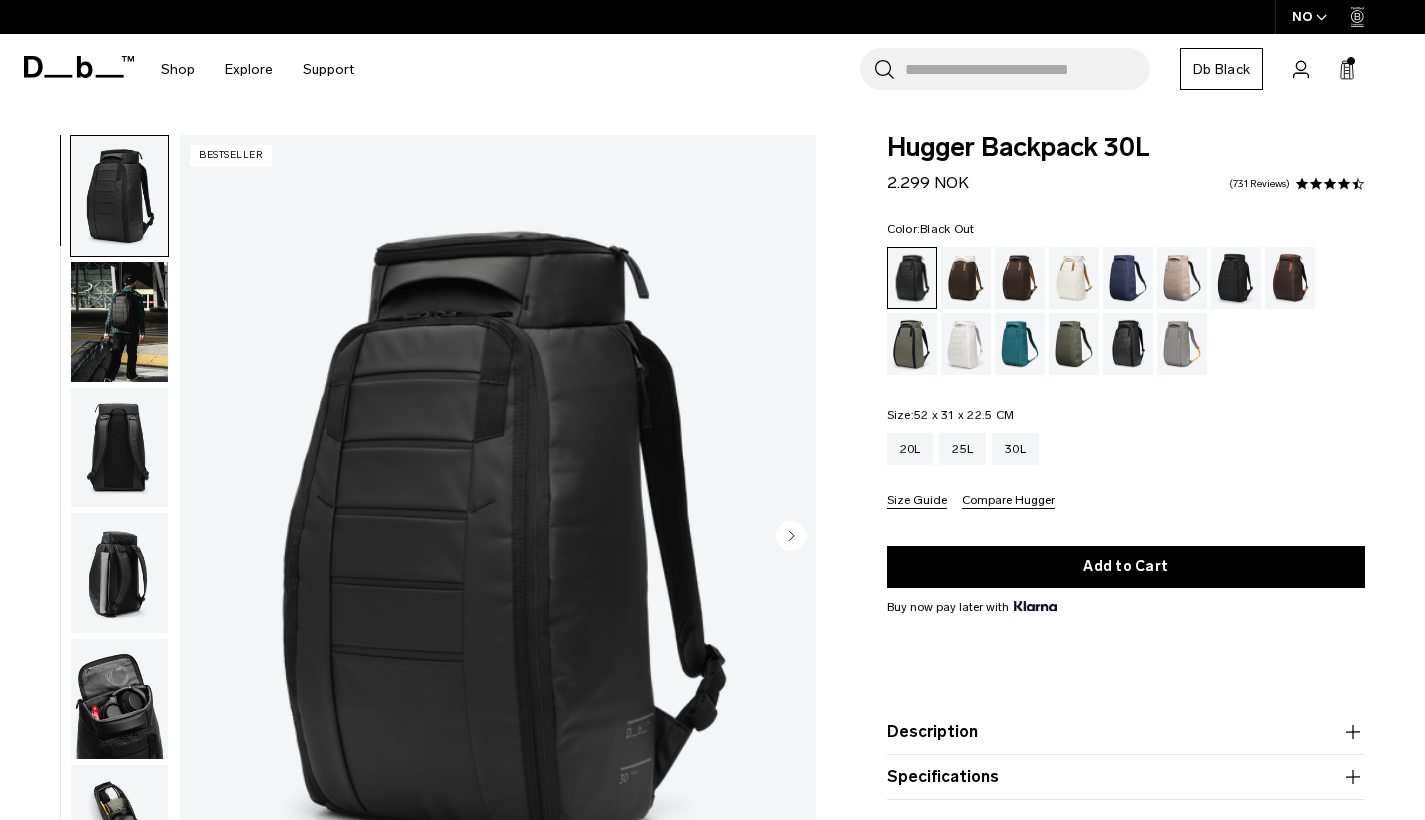 scroll, scrollTop: 0, scrollLeft: 0, axis: both 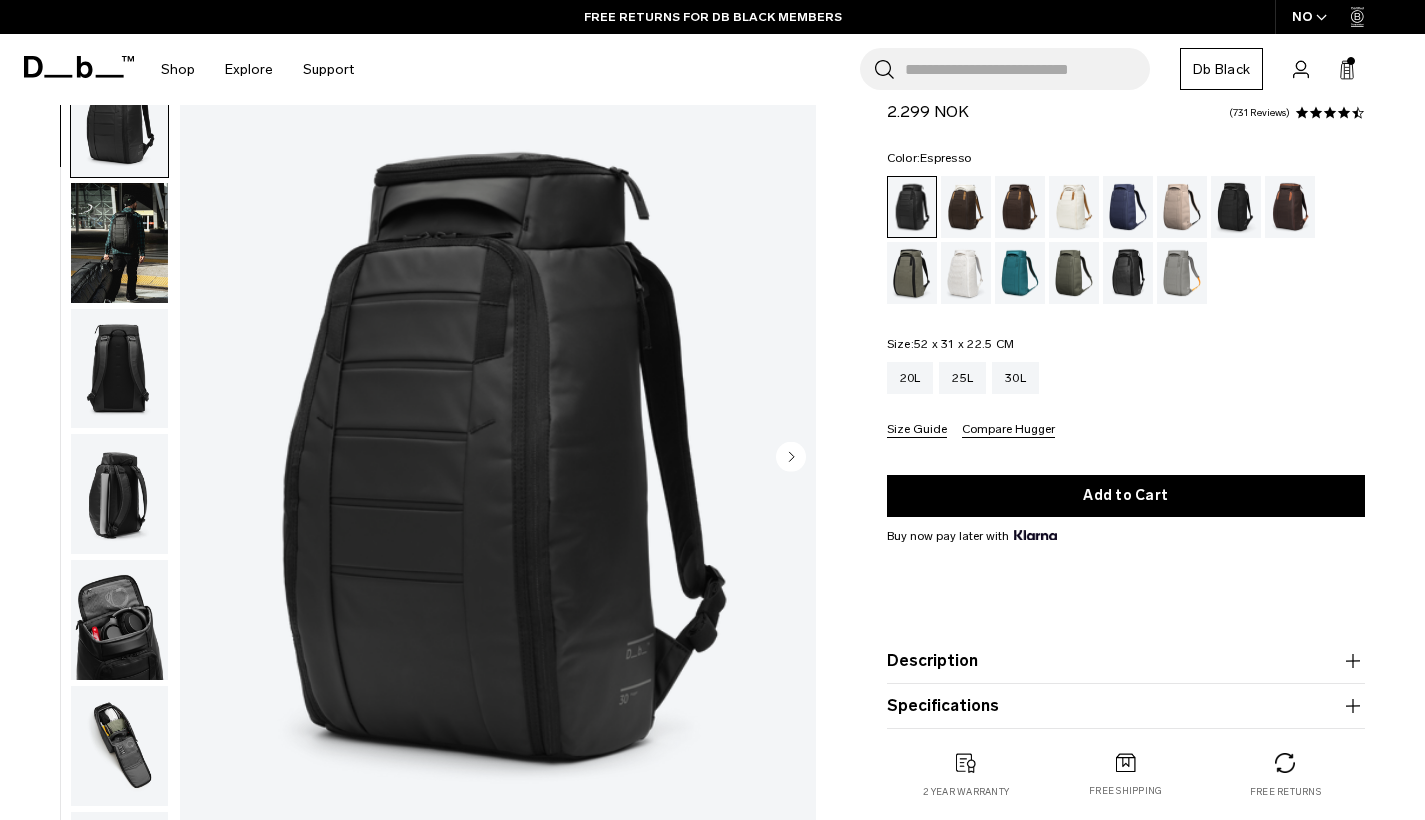click at bounding box center (1020, 207) 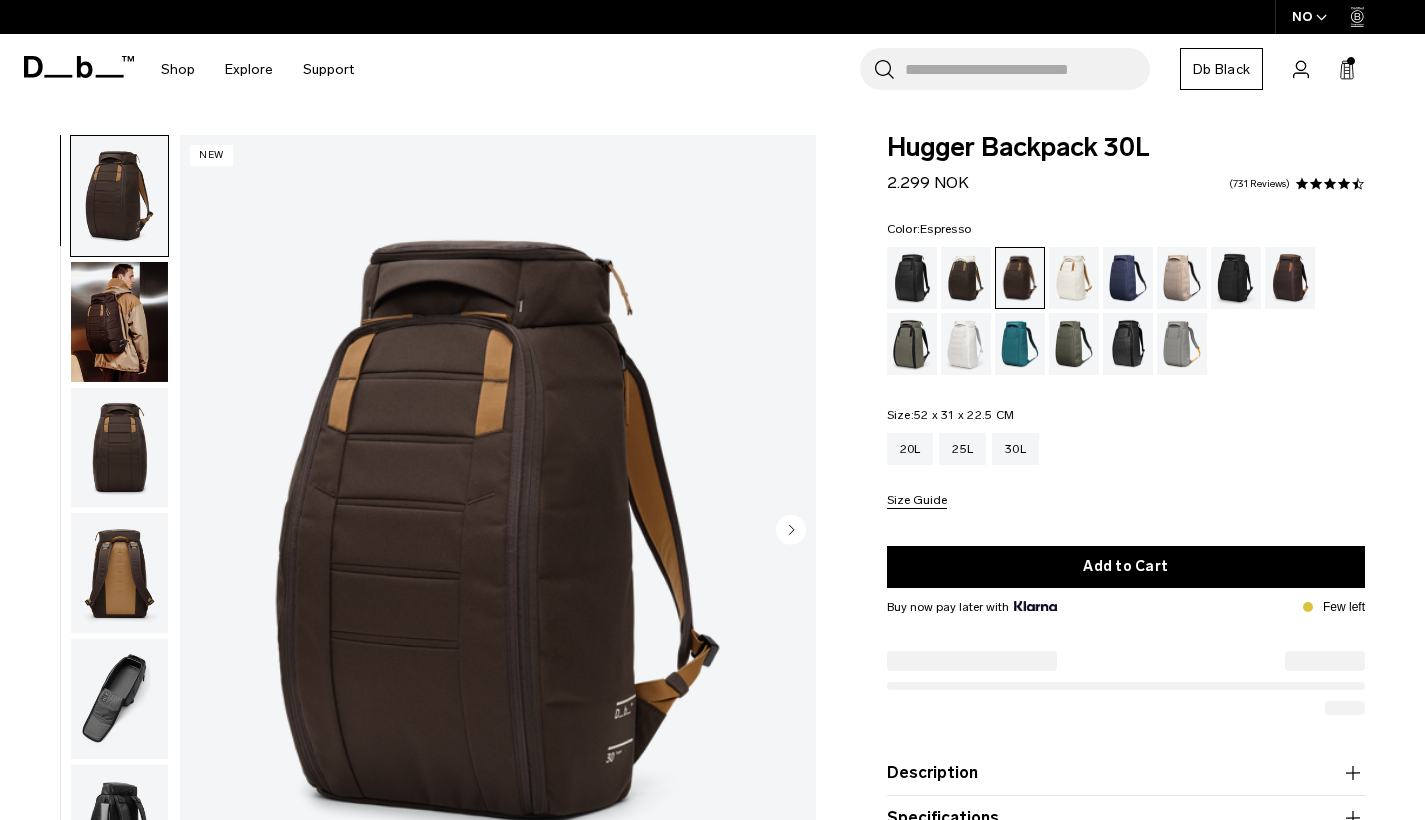 scroll, scrollTop: 0, scrollLeft: 0, axis: both 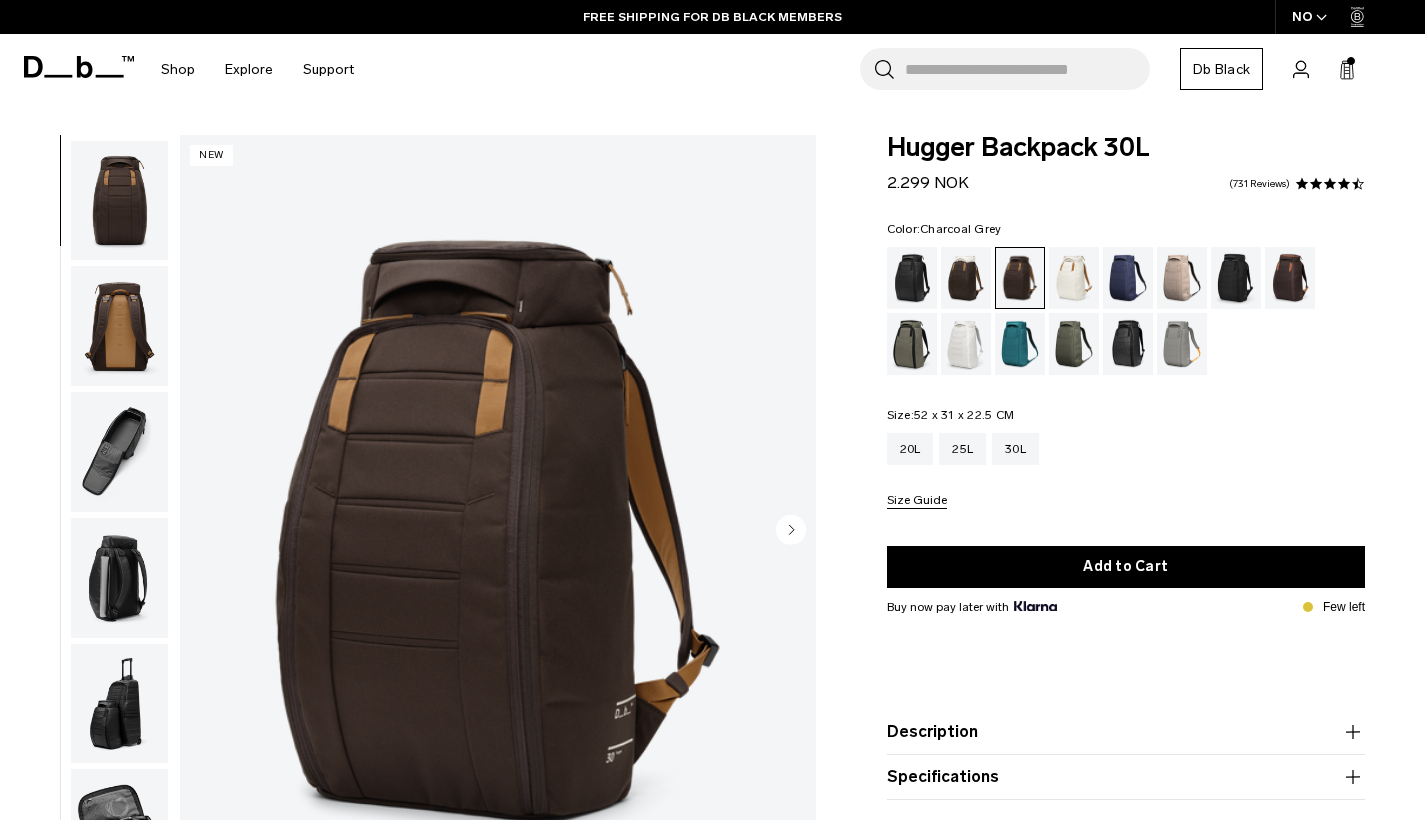 click at bounding box center [1236, 278] 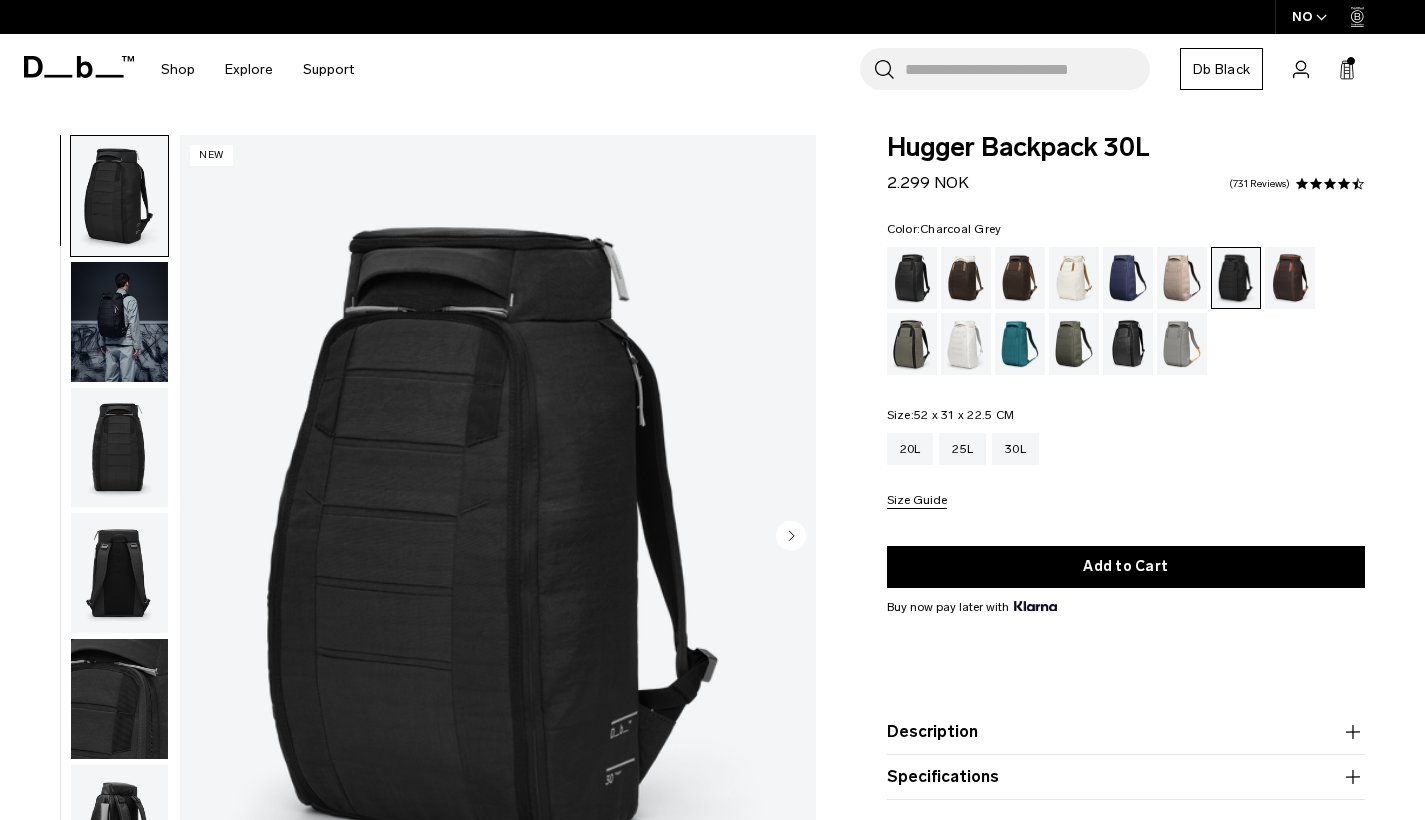 scroll, scrollTop: 0, scrollLeft: 0, axis: both 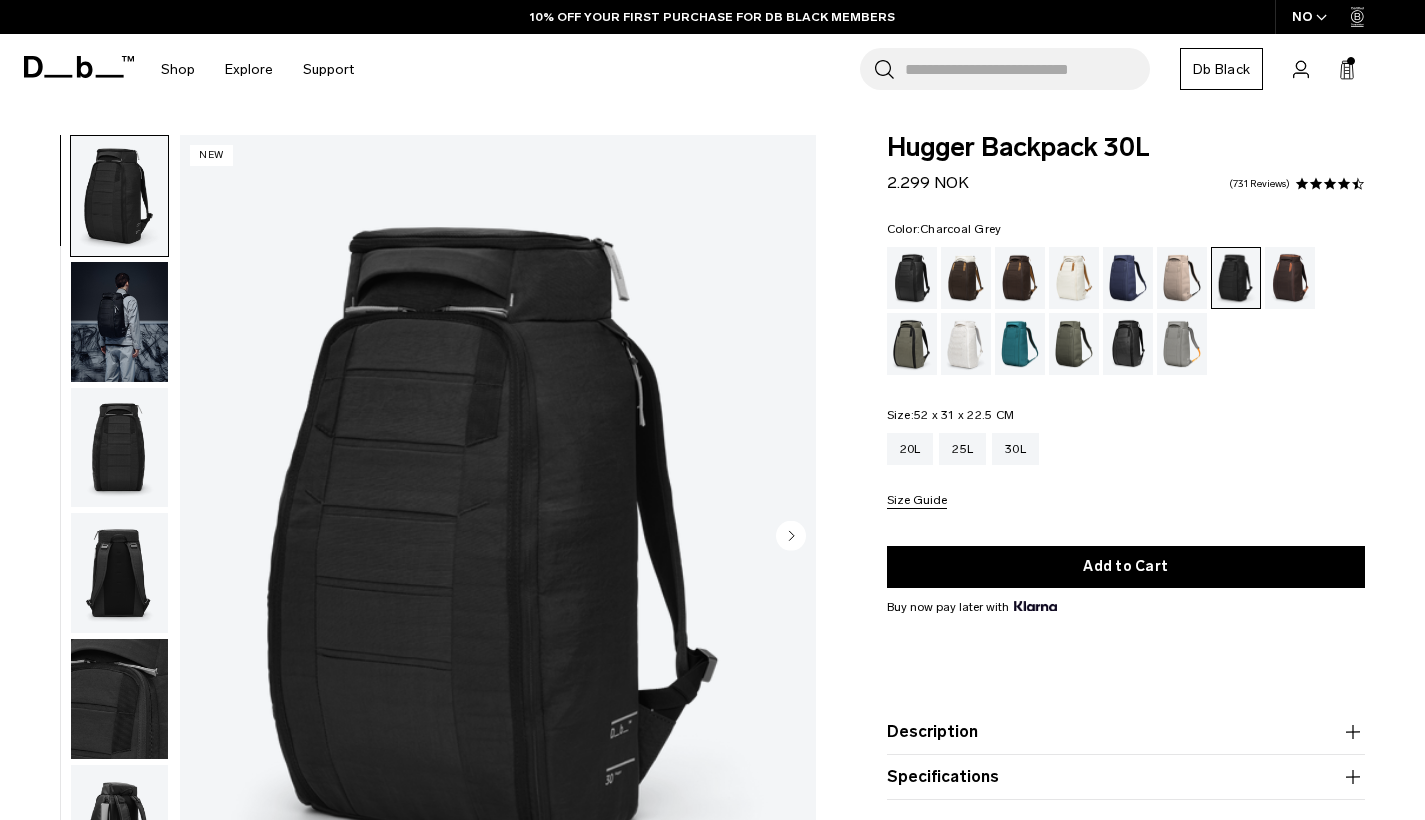 click at bounding box center (119, 699) 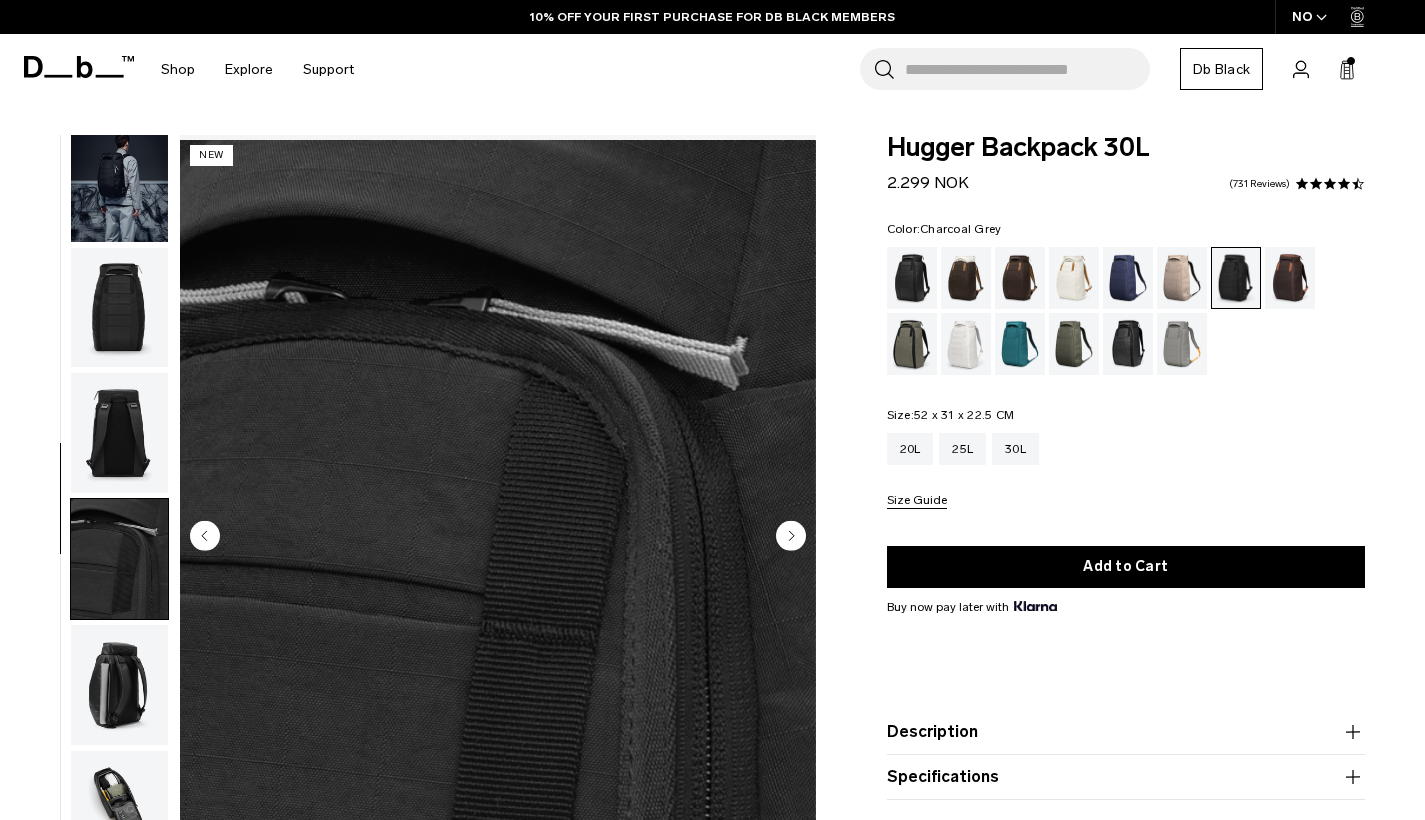 scroll, scrollTop: 464, scrollLeft: 0, axis: vertical 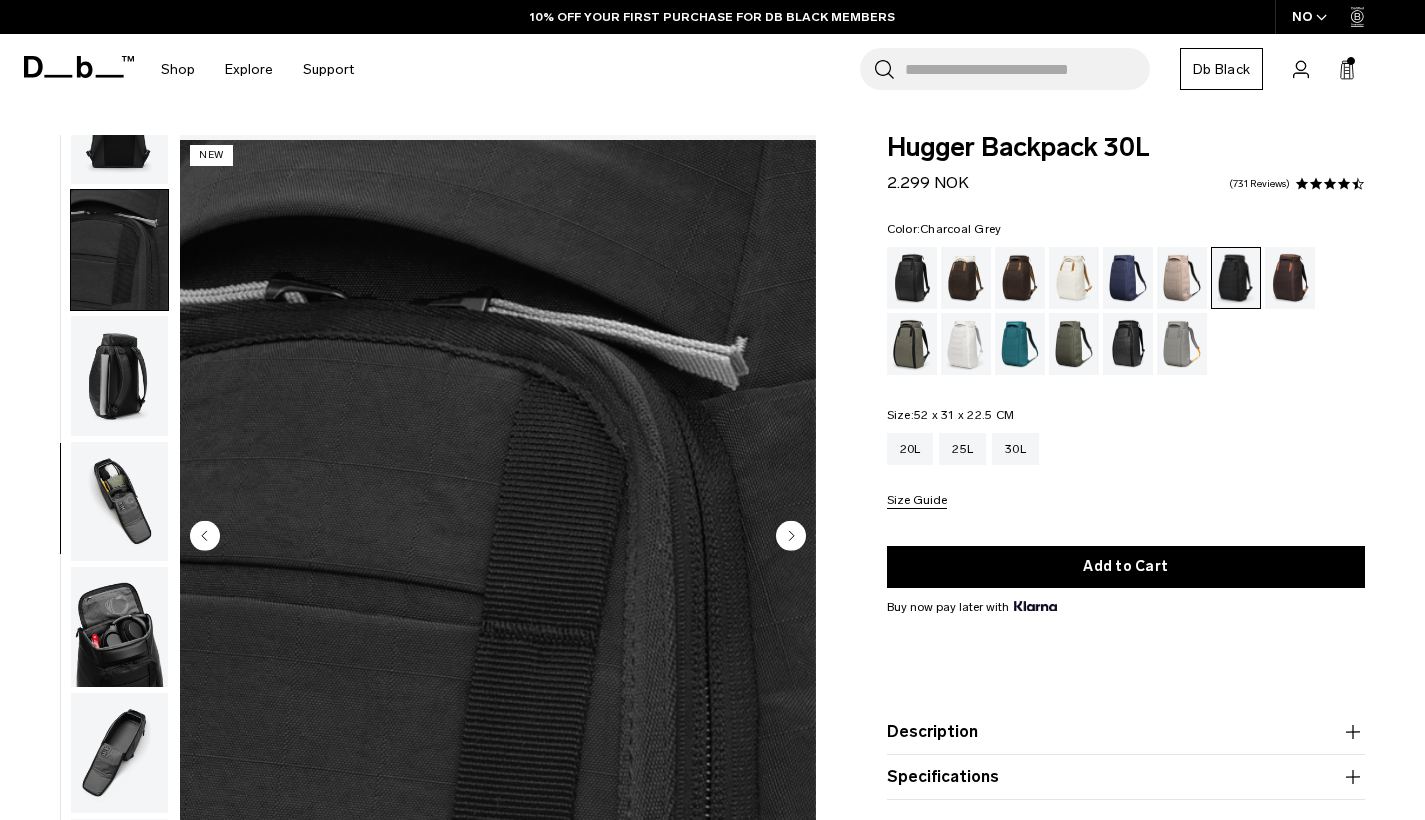 click at bounding box center [119, 250] 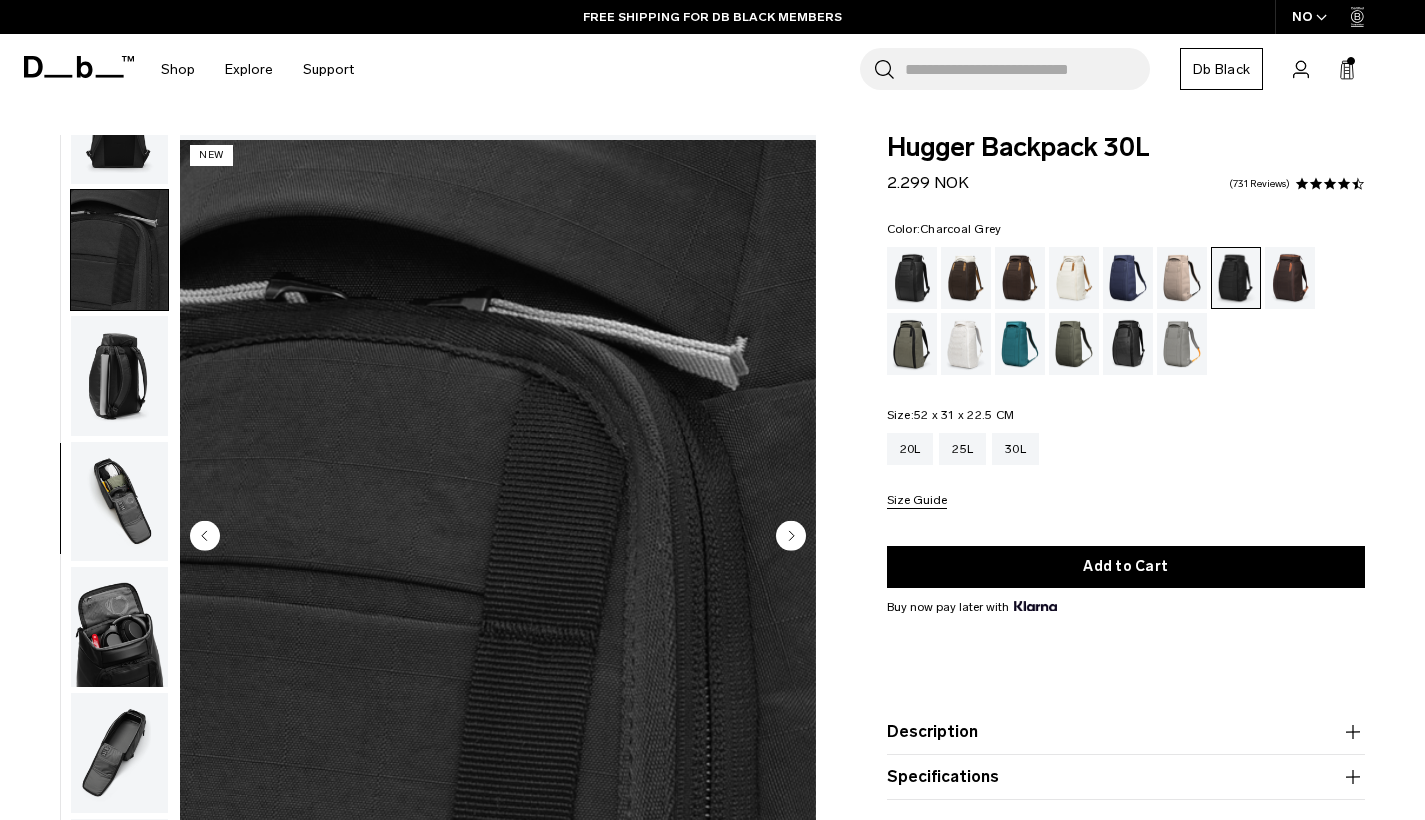 click at bounding box center [119, 376] 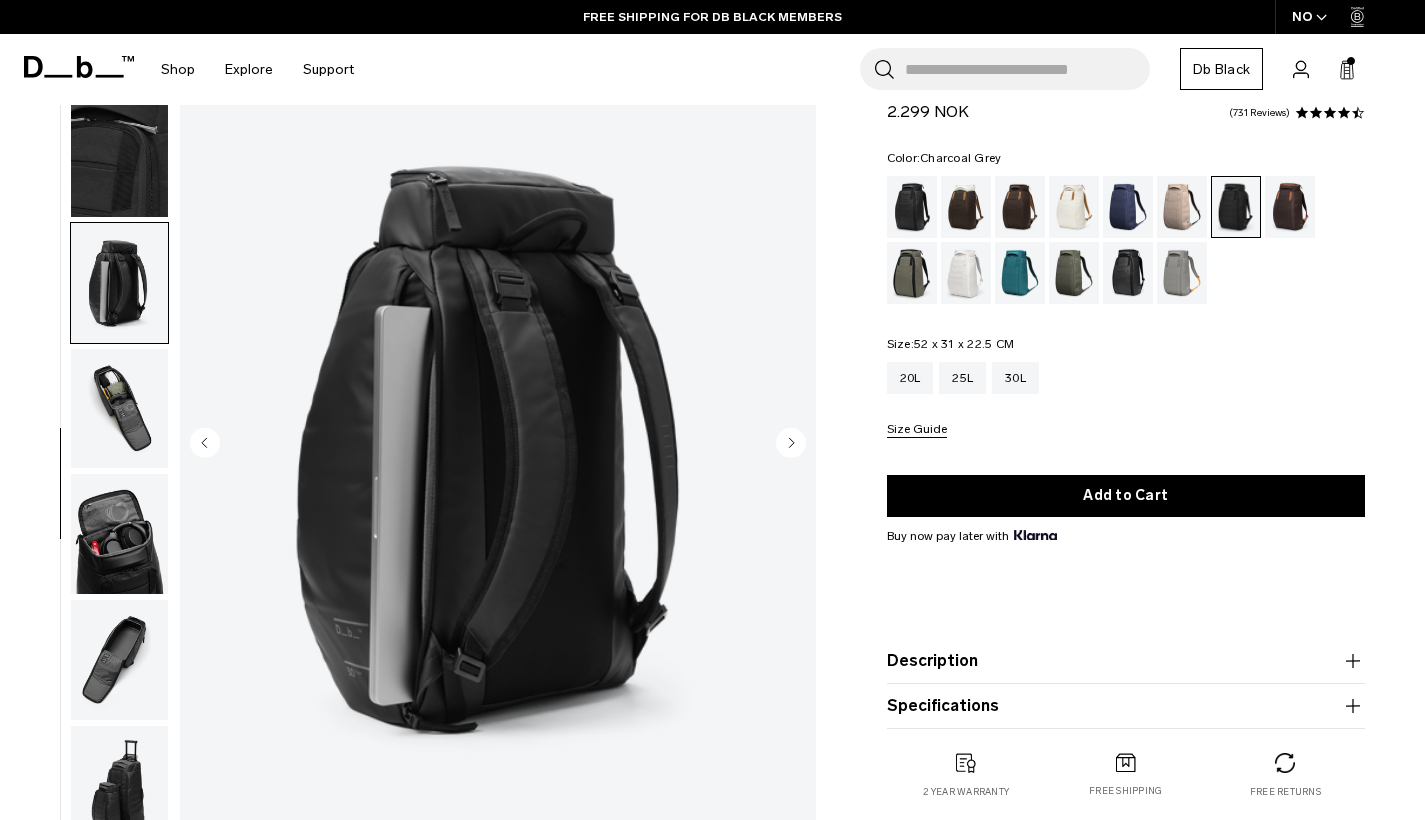 scroll, scrollTop: 97, scrollLeft: 0, axis: vertical 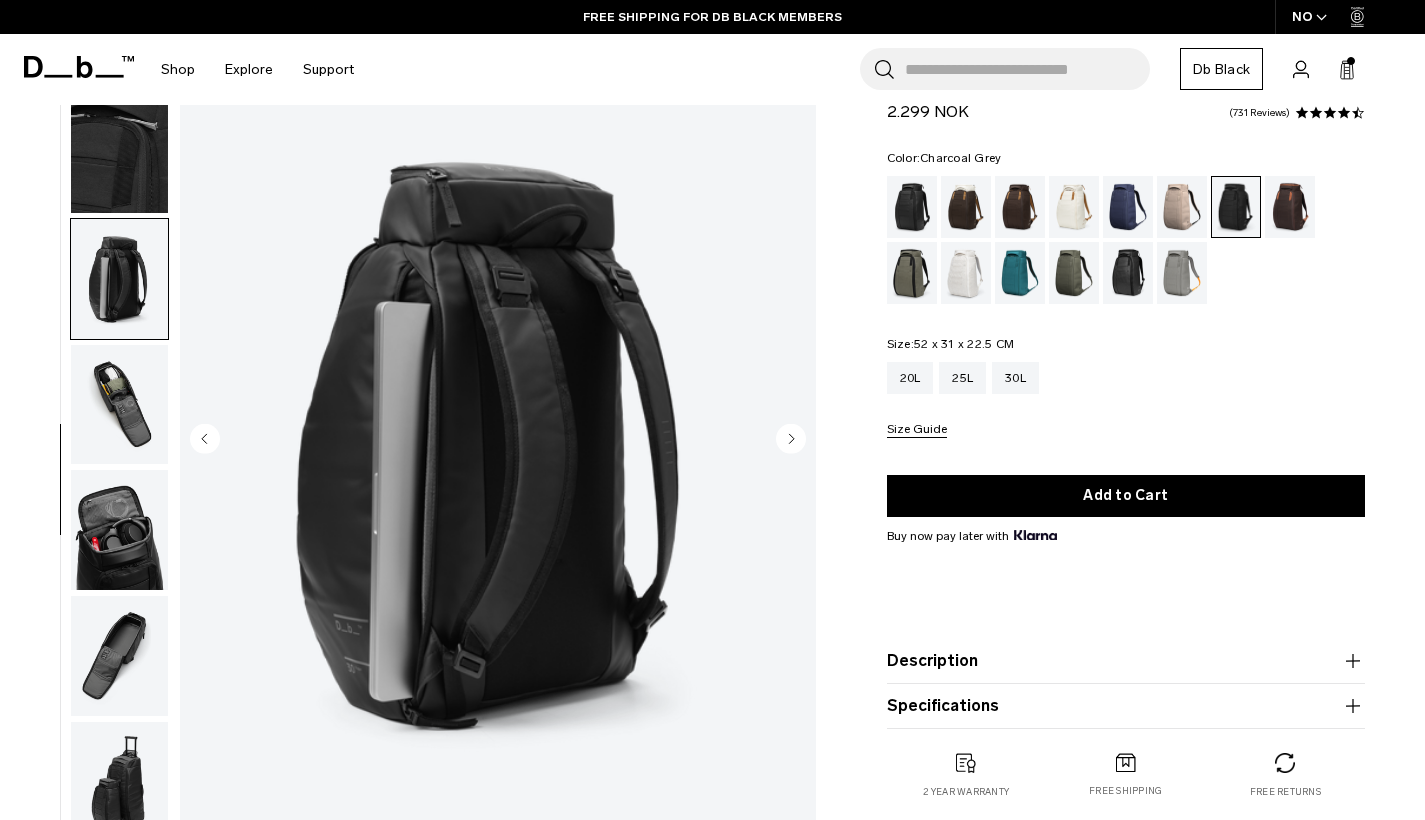 click at bounding box center (119, 530) 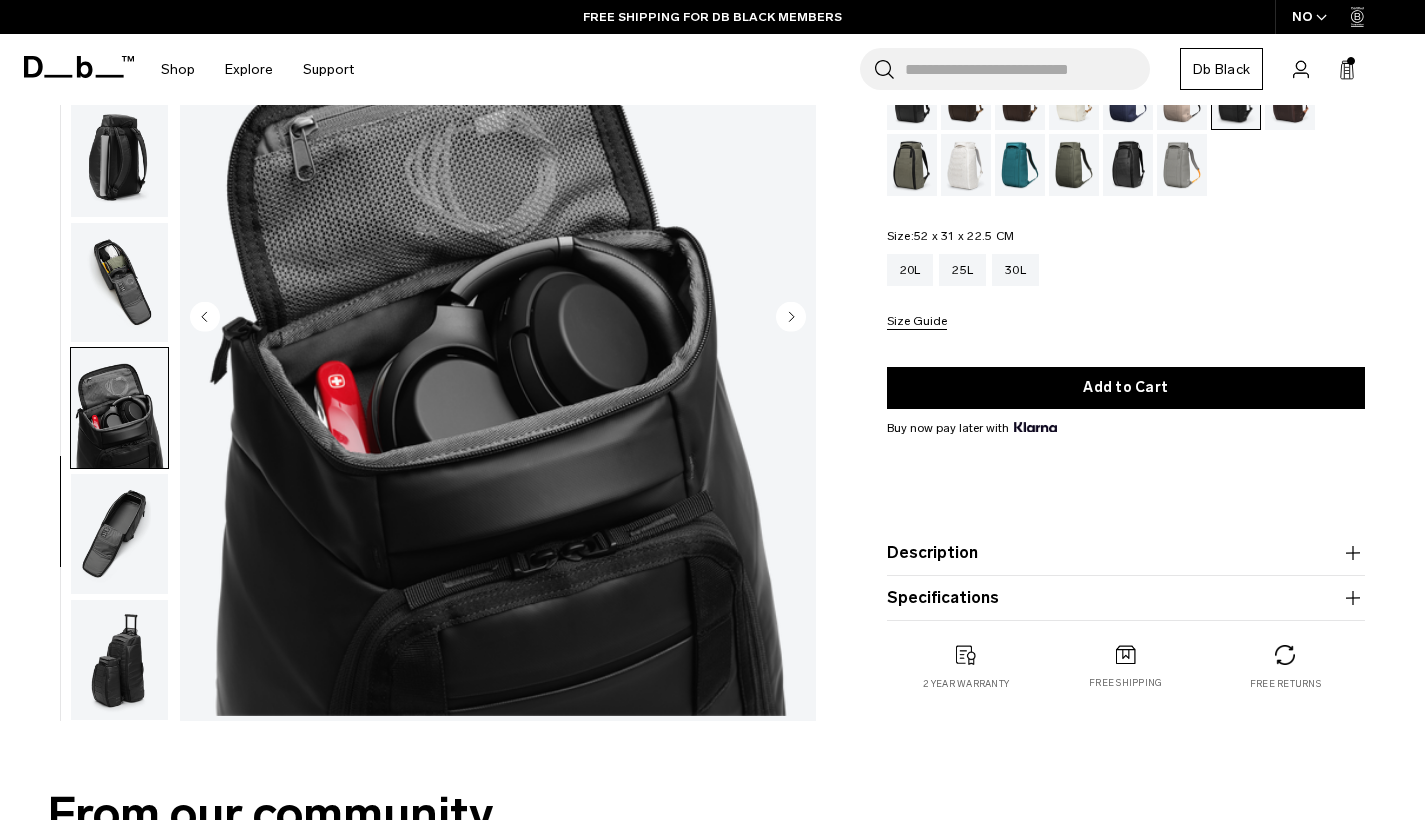 scroll, scrollTop: 230, scrollLeft: 0, axis: vertical 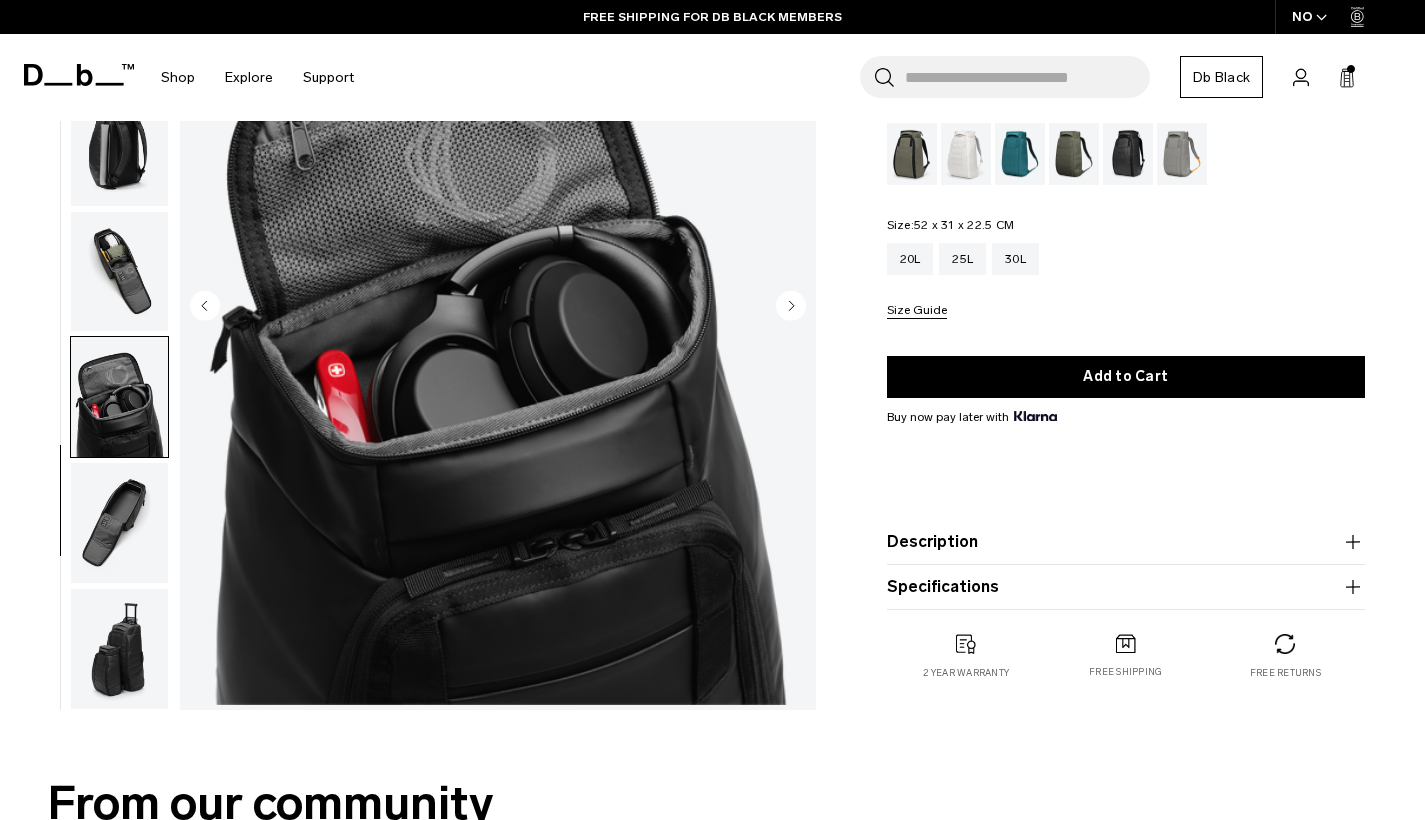 click at bounding box center (119, 523) 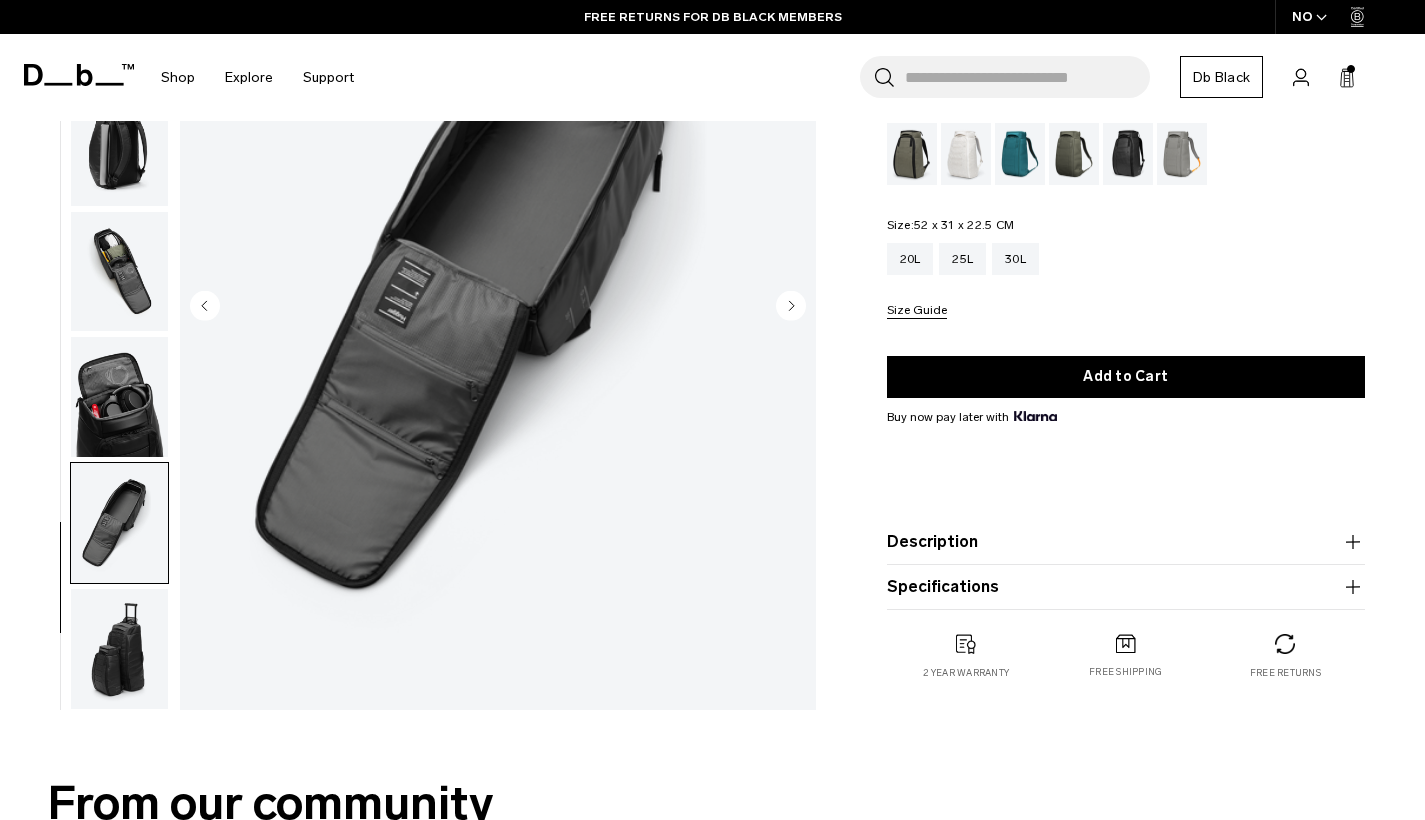 click at bounding box center [119, 649] 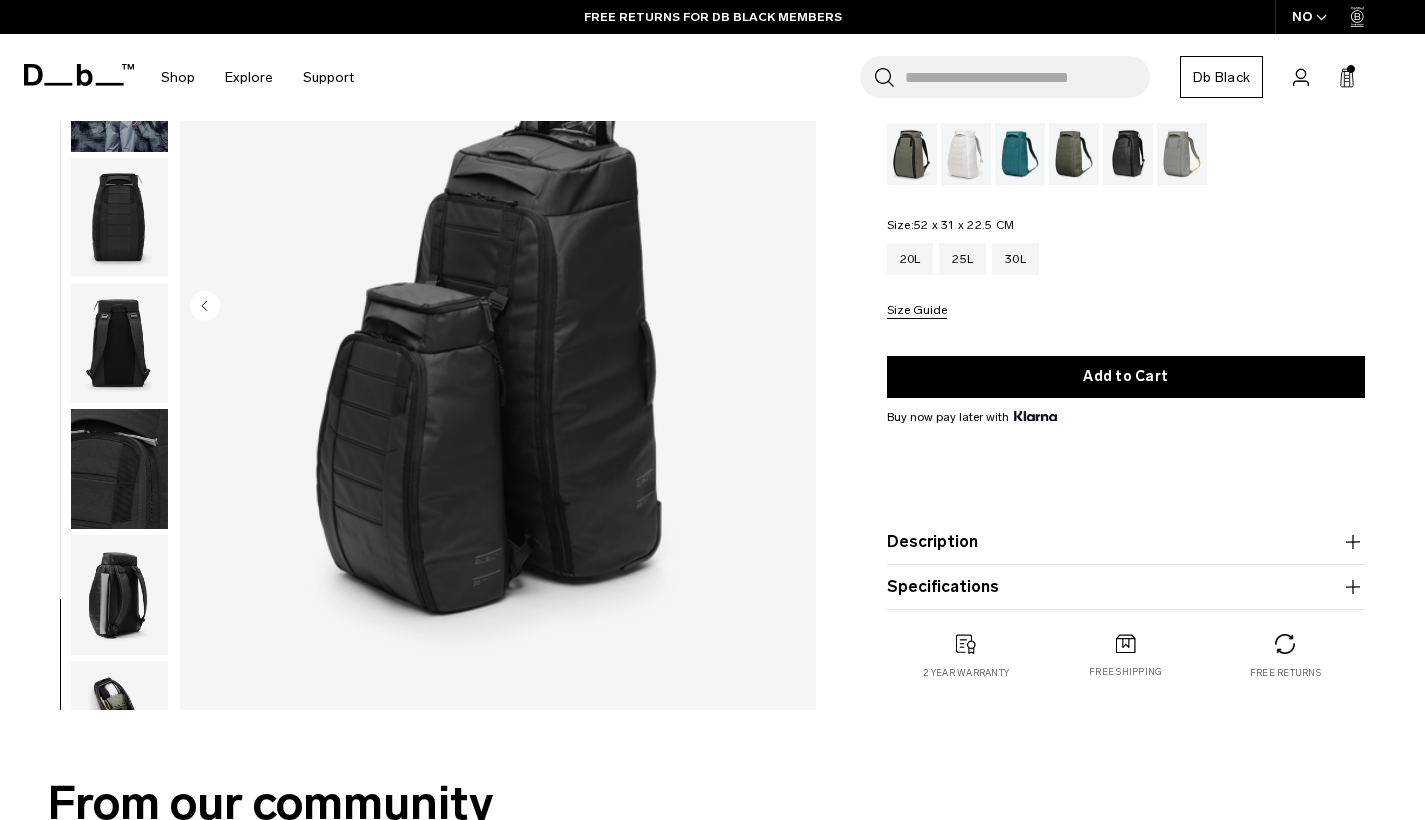 scroll, scrollTop: -23, scrollLeft: 0, axis: vertical 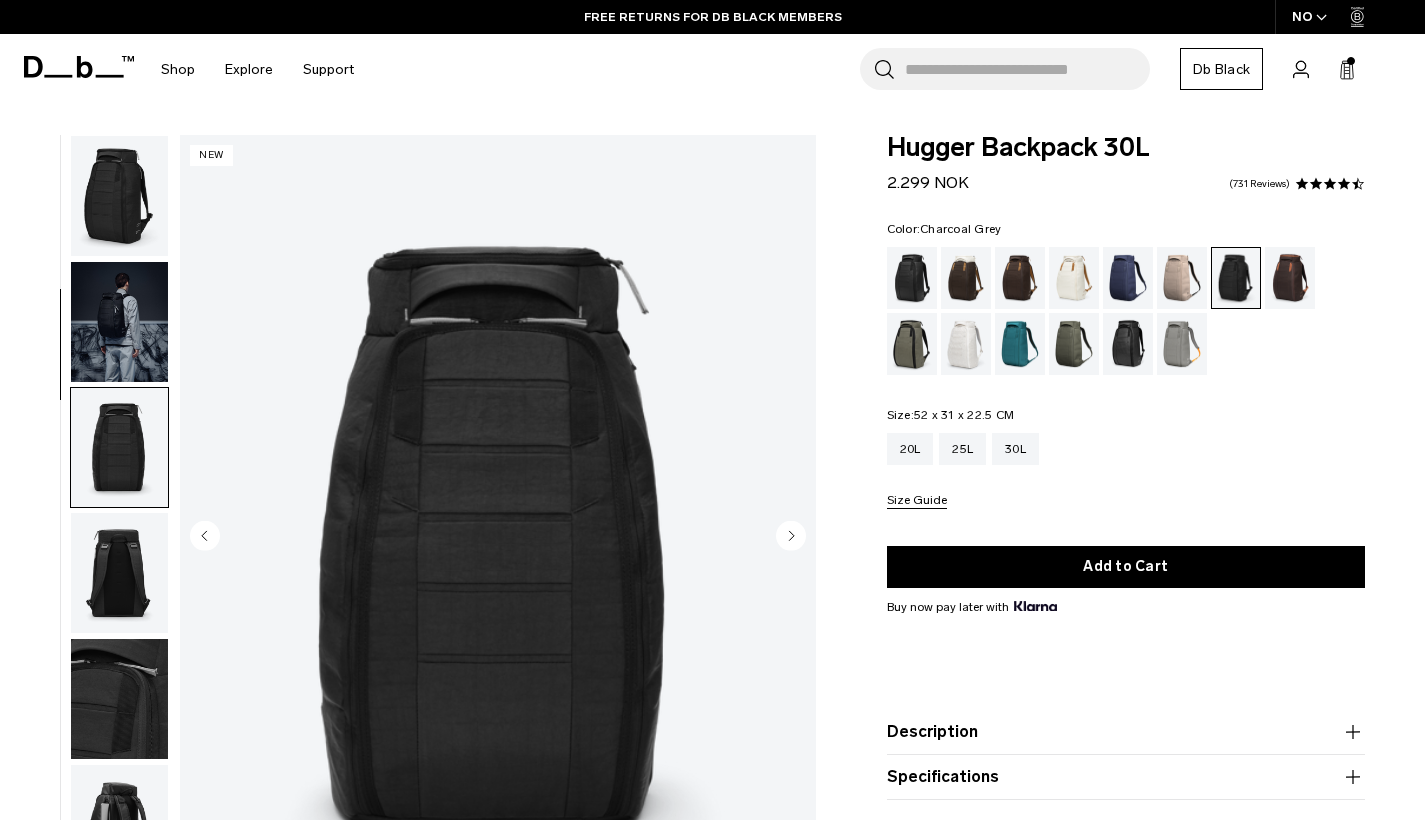 click at bounding box center [119, 196] 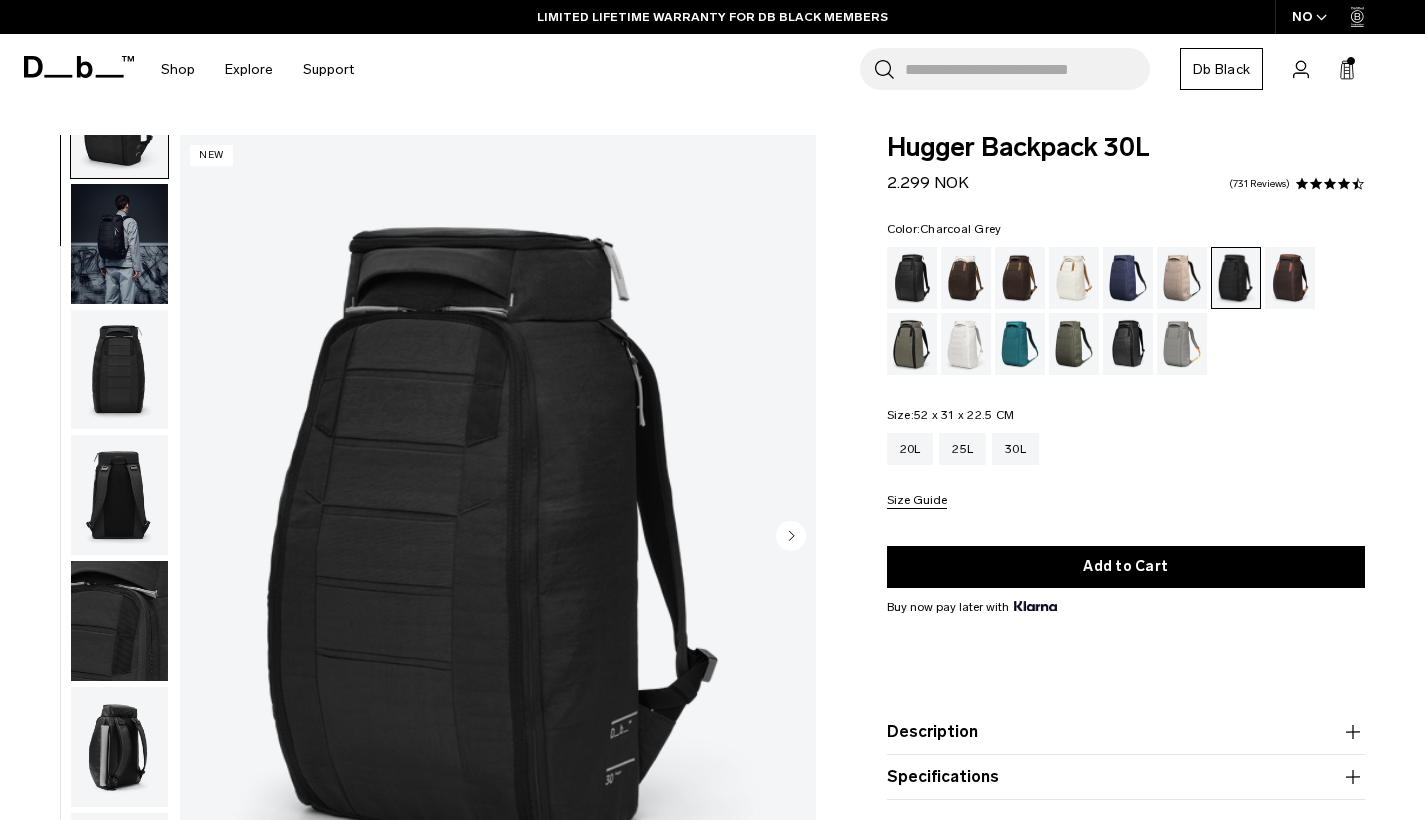 click at bounding box center [119, 370] 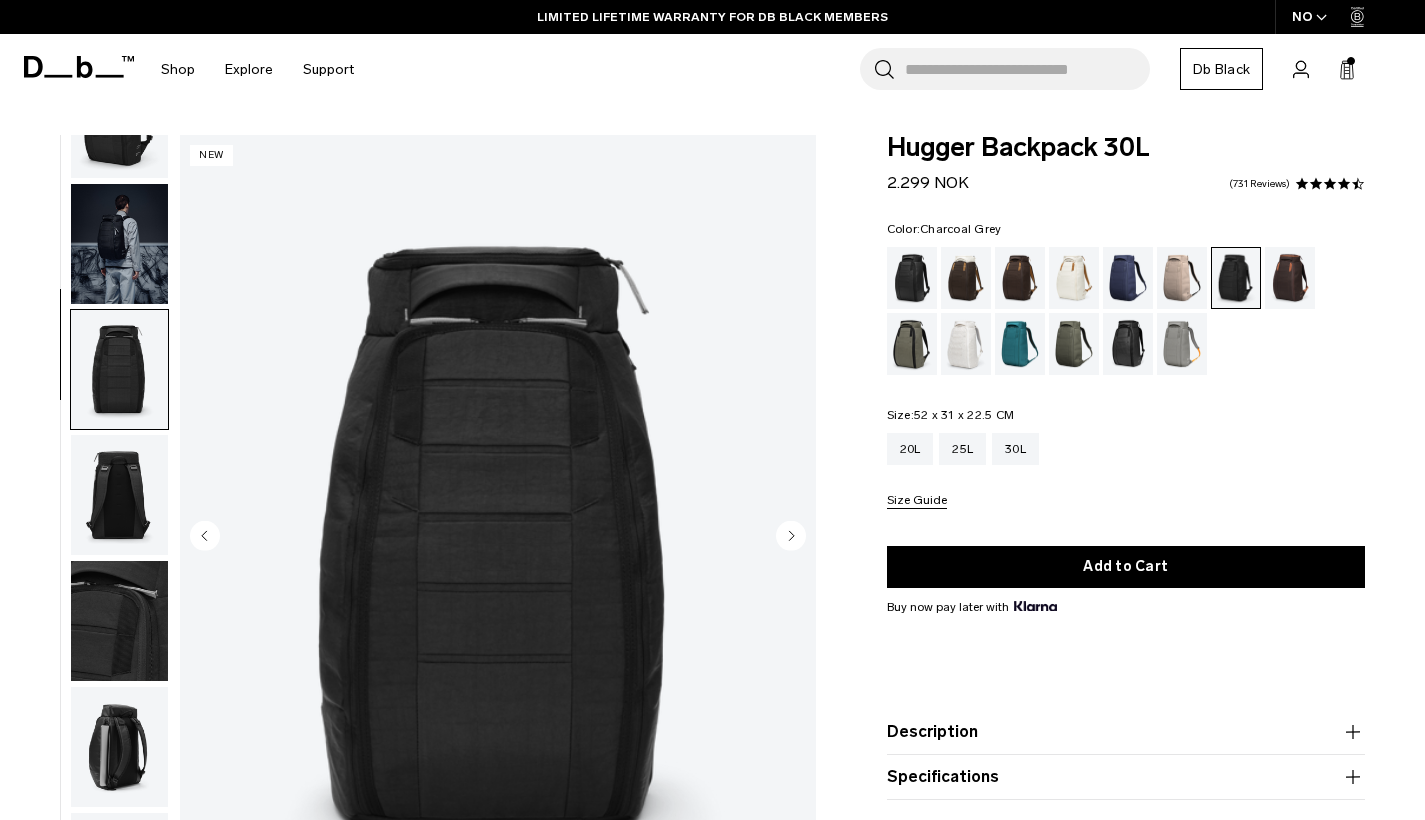 scroll, scrollTop: 255, scrollLeft: 0, axis: vertical 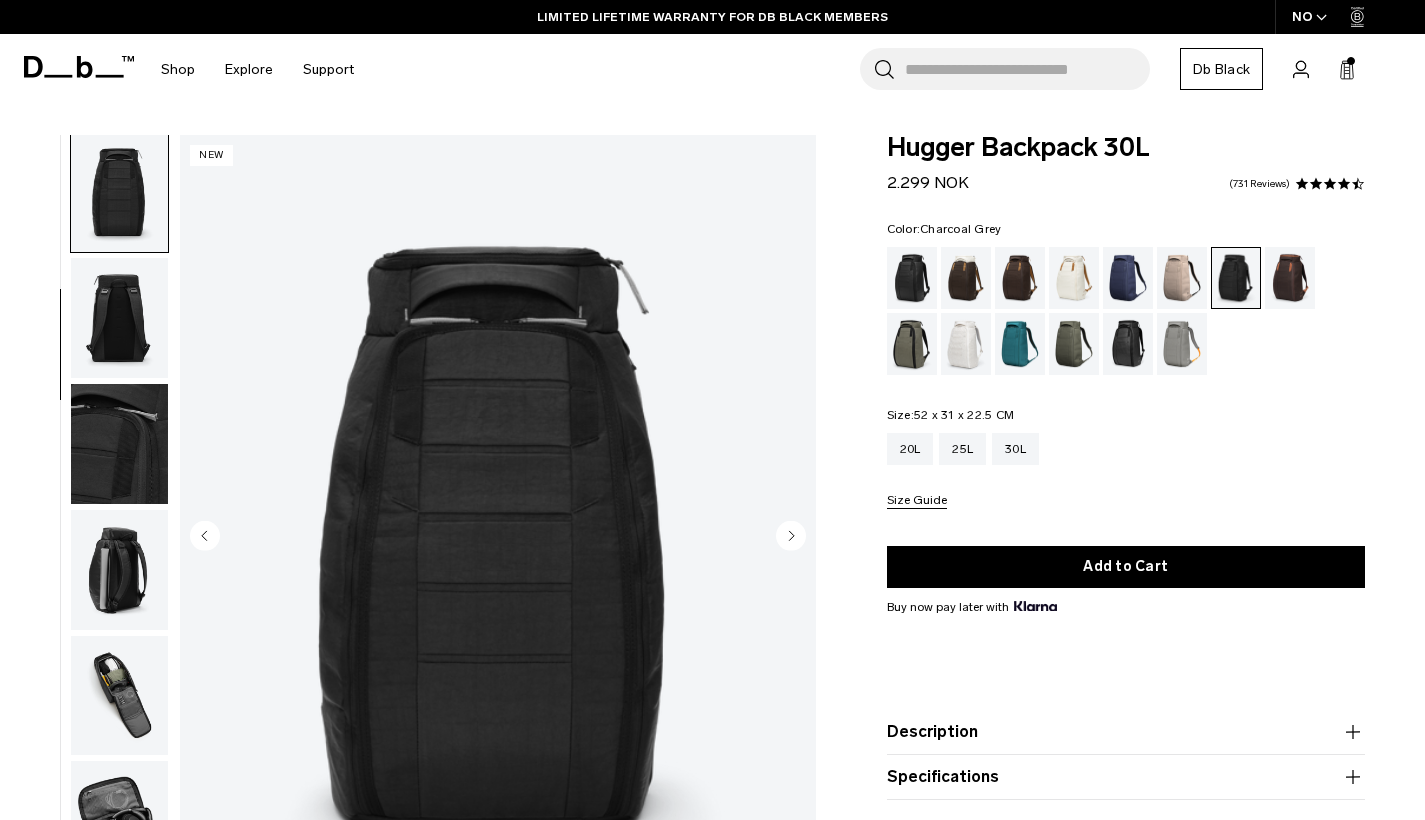 click at bounding box center [119, 570] 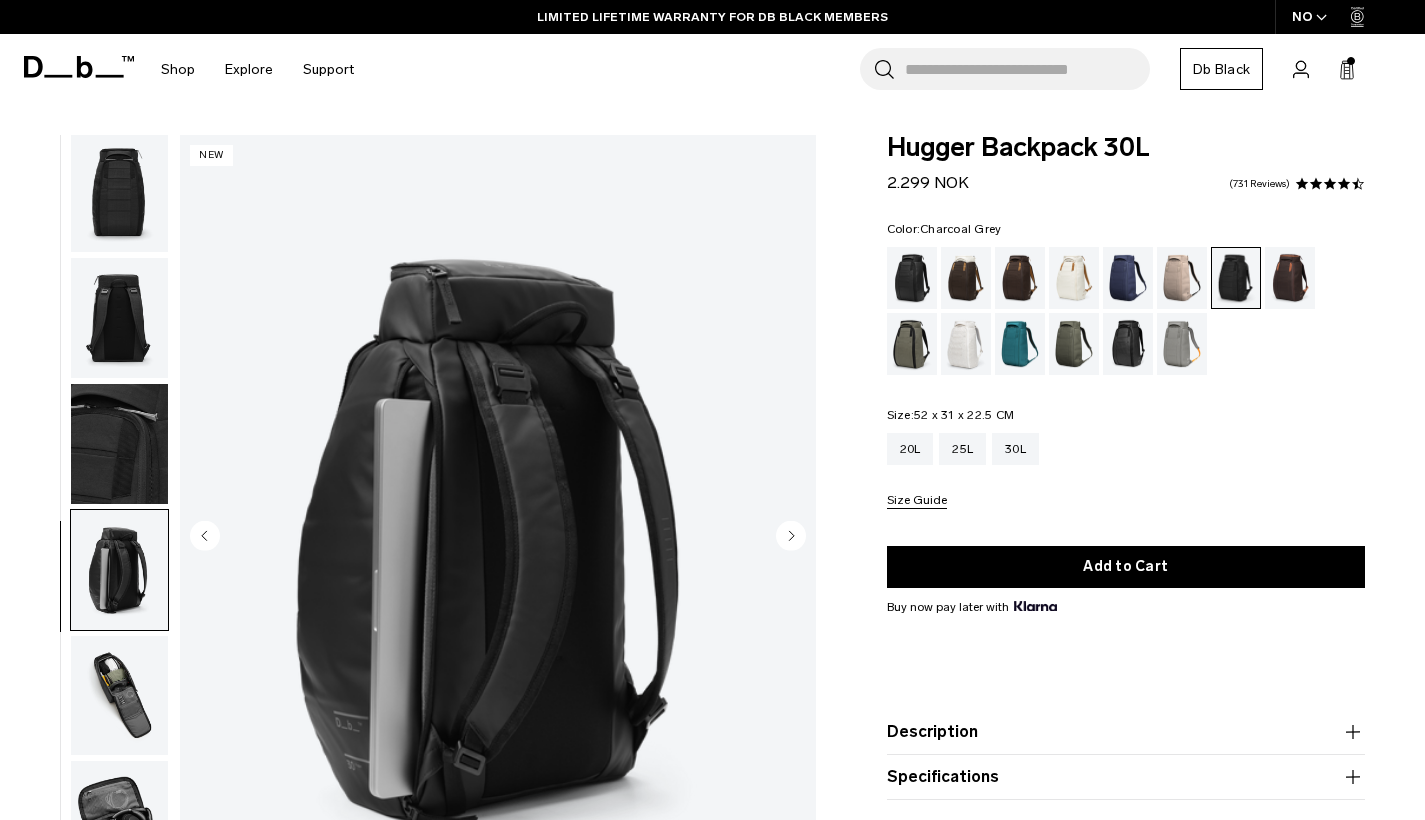 scroll, scrollTop: 464, scrollLeft: 0, axis: vertical 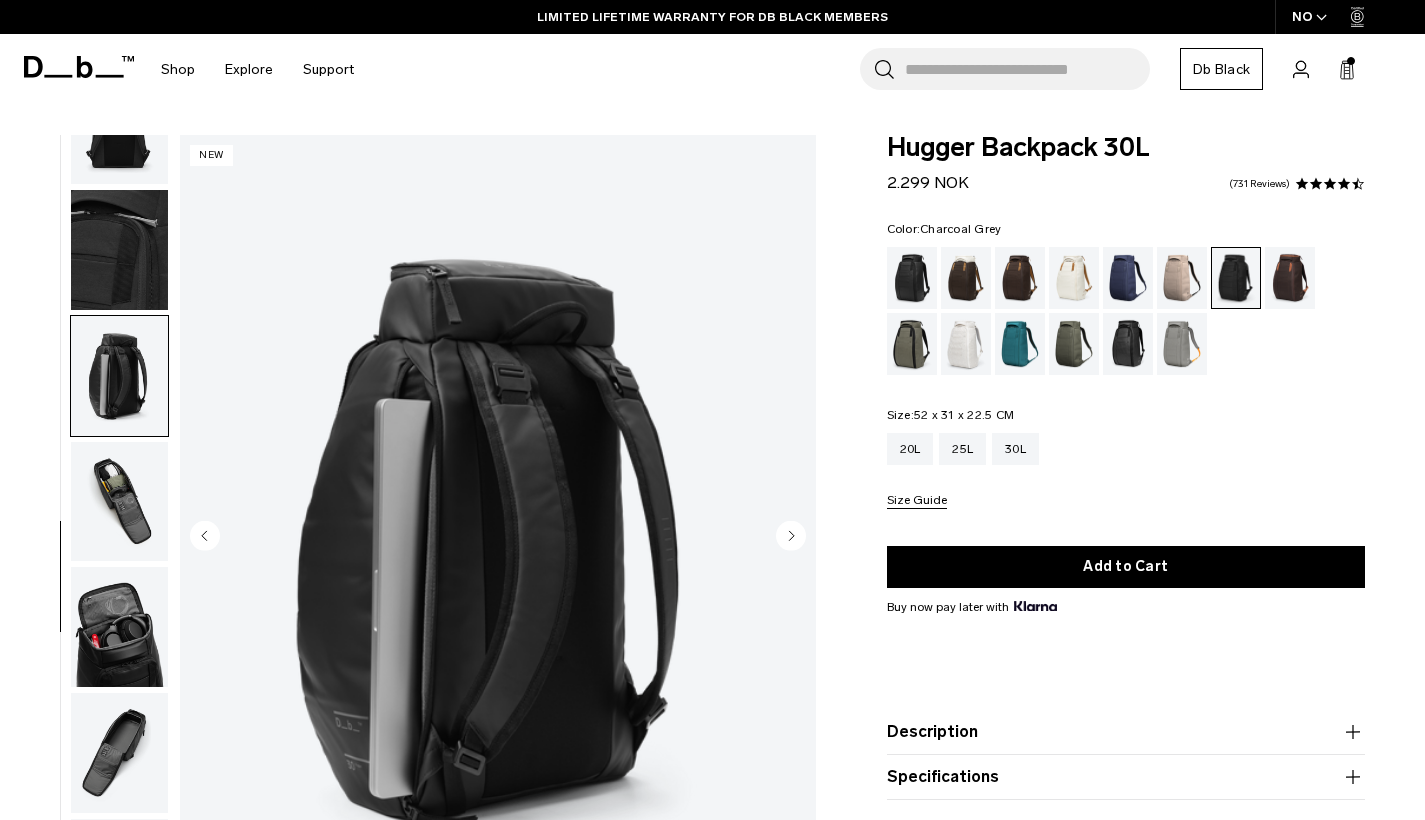 click at bounding box center [119, 502] 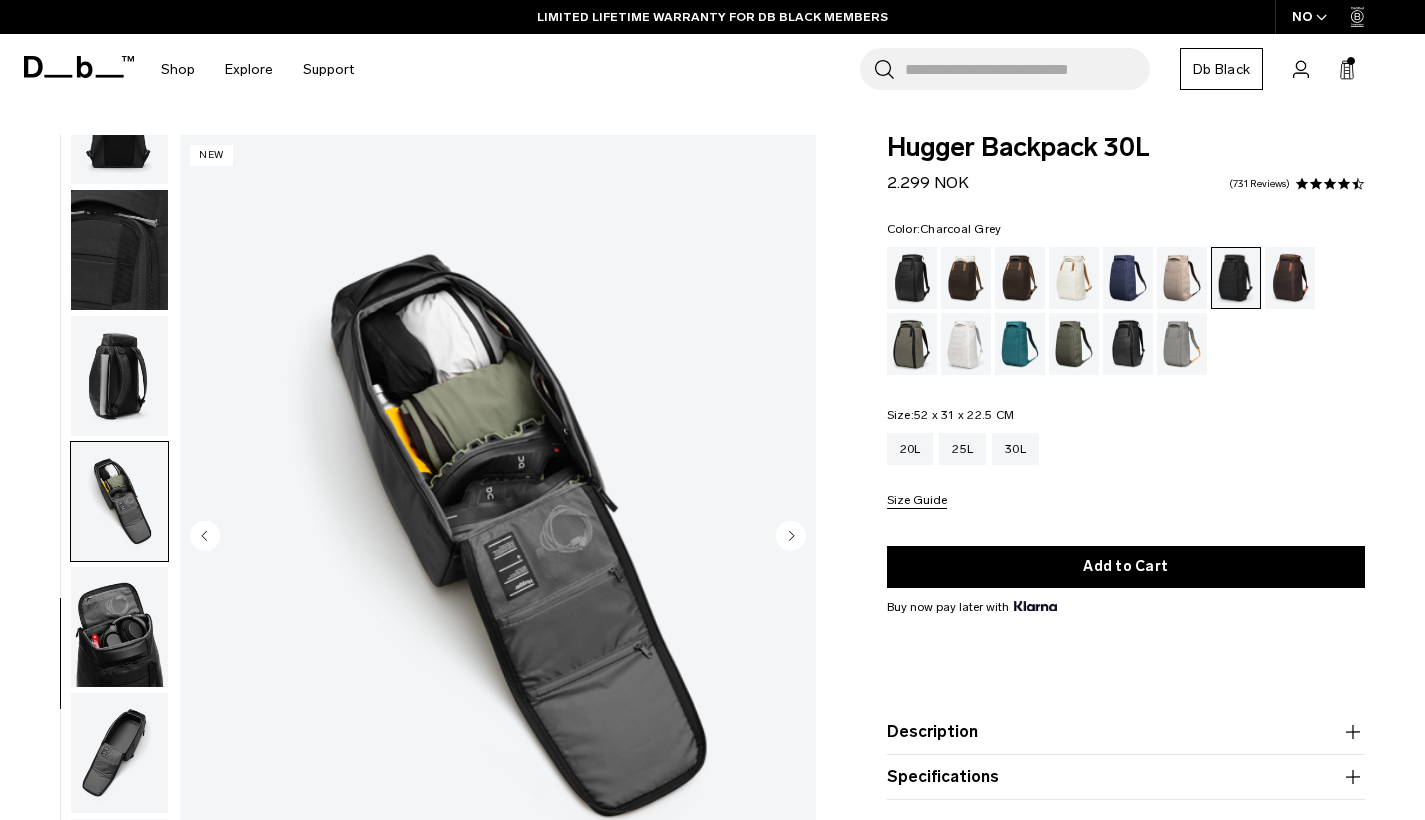 click at bounding box center [119, 376] 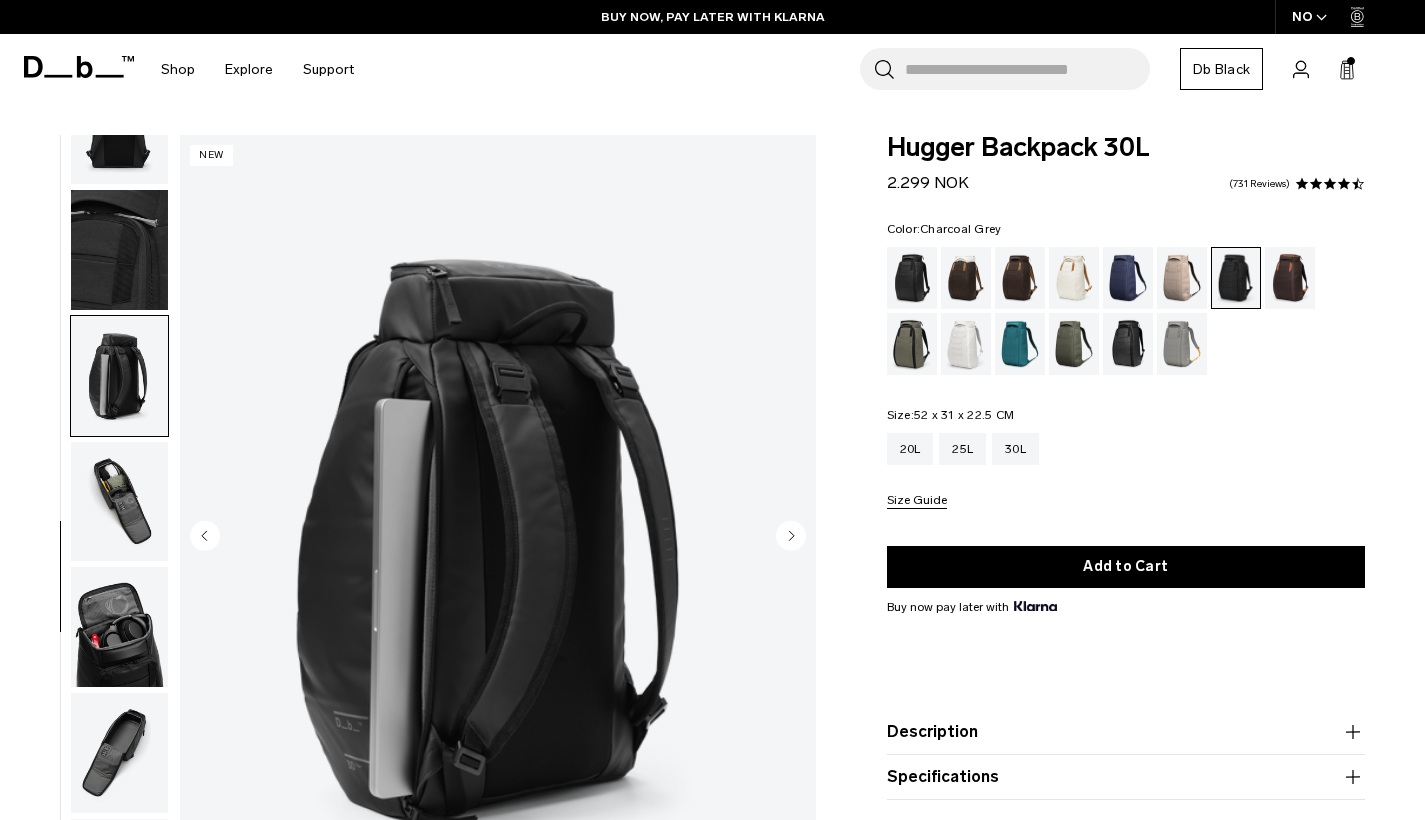 click at bounding box center [119, 250] 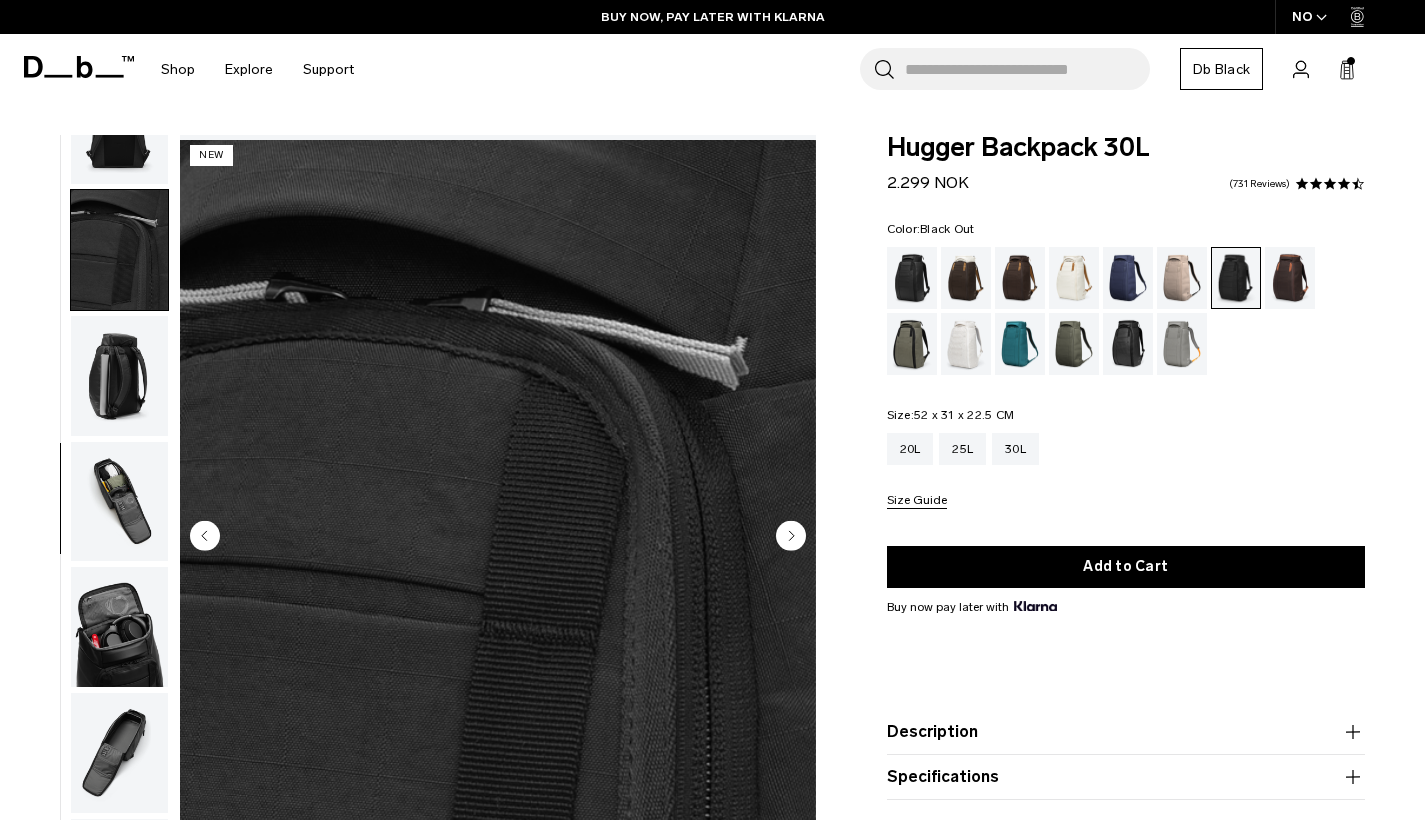 click at bounding box center [912, 278] 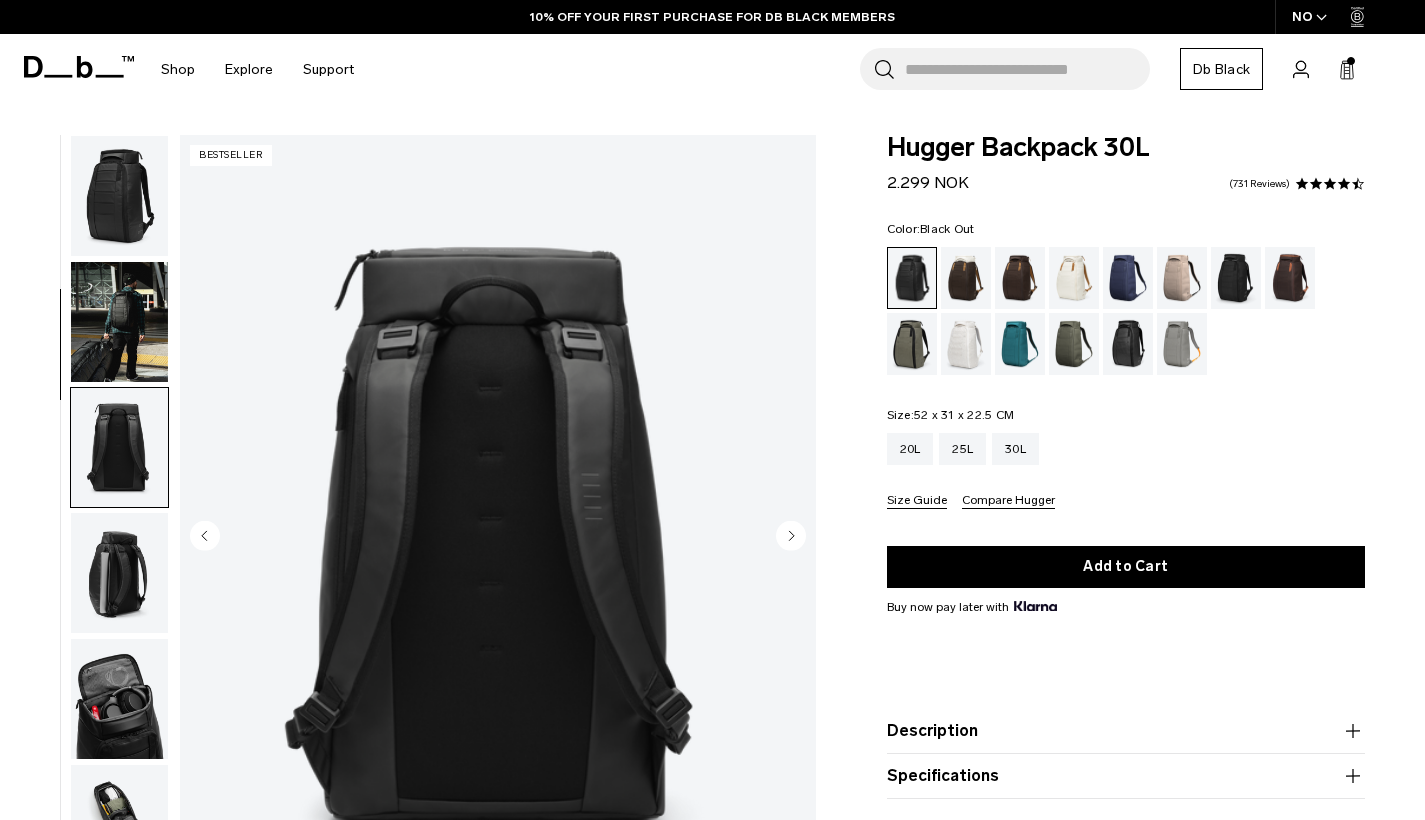 scroll, scrollTop: 0, scrollLeft: 0, axis: both 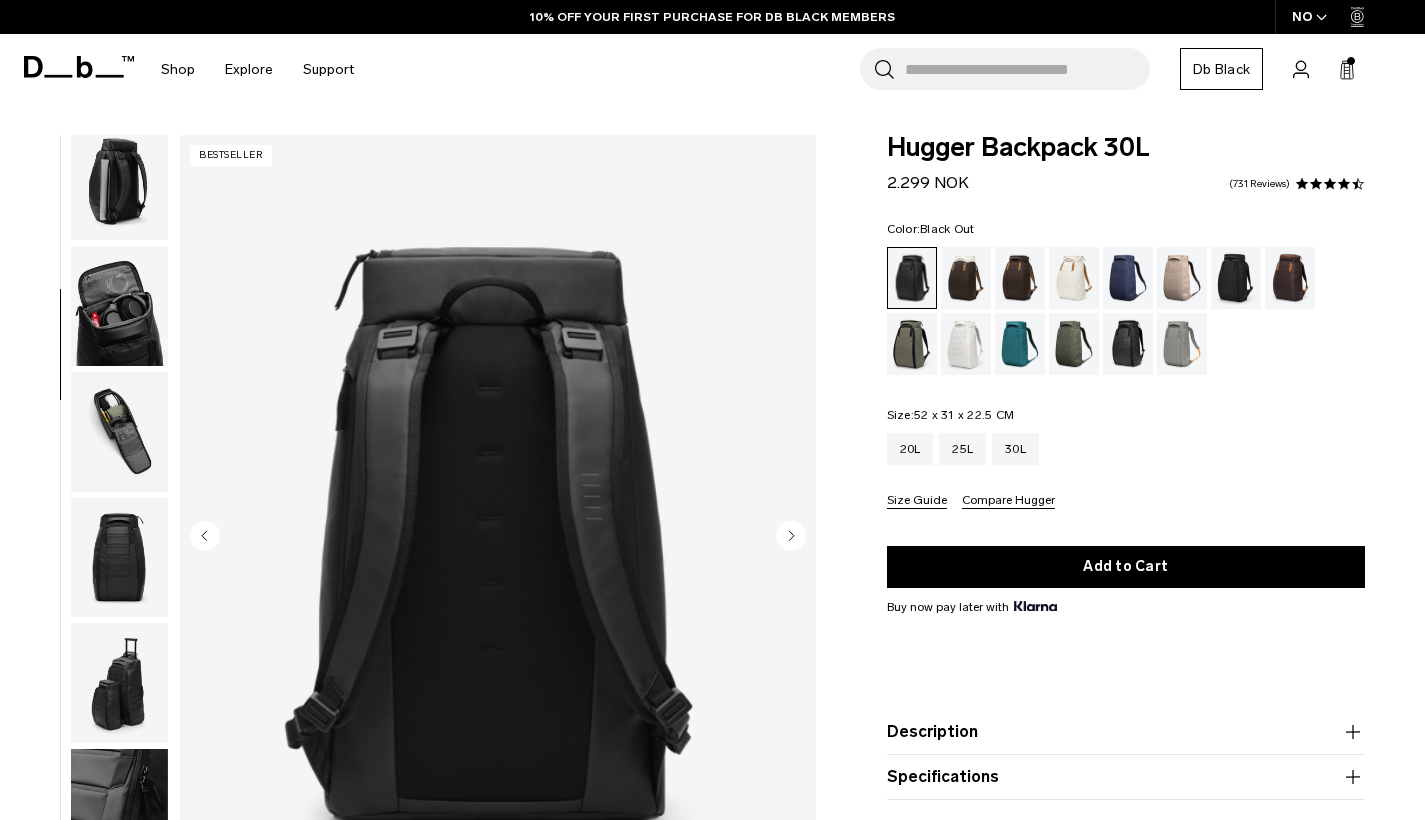click at bounding box center [119, 537] 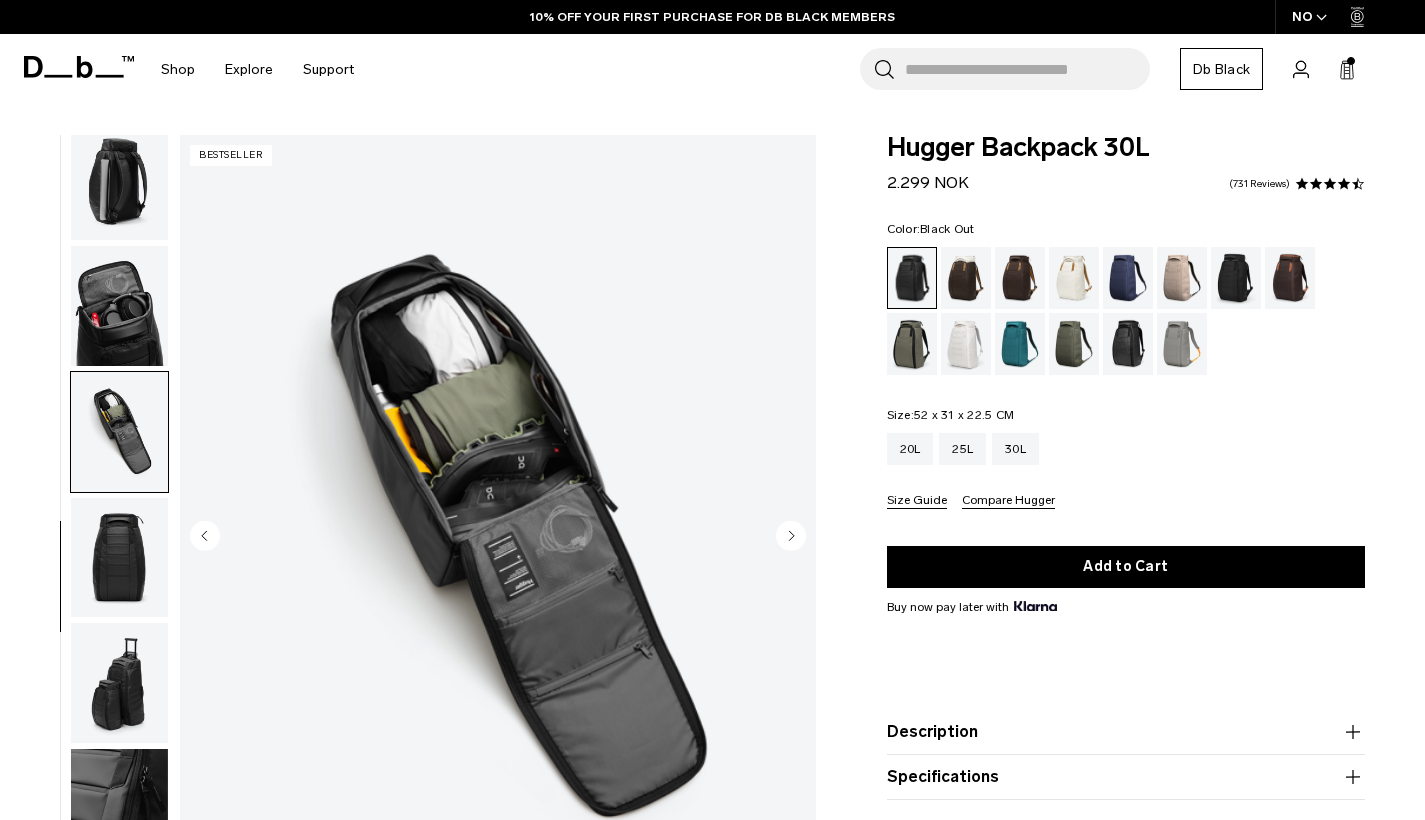 click at bounding box center (119, 558) 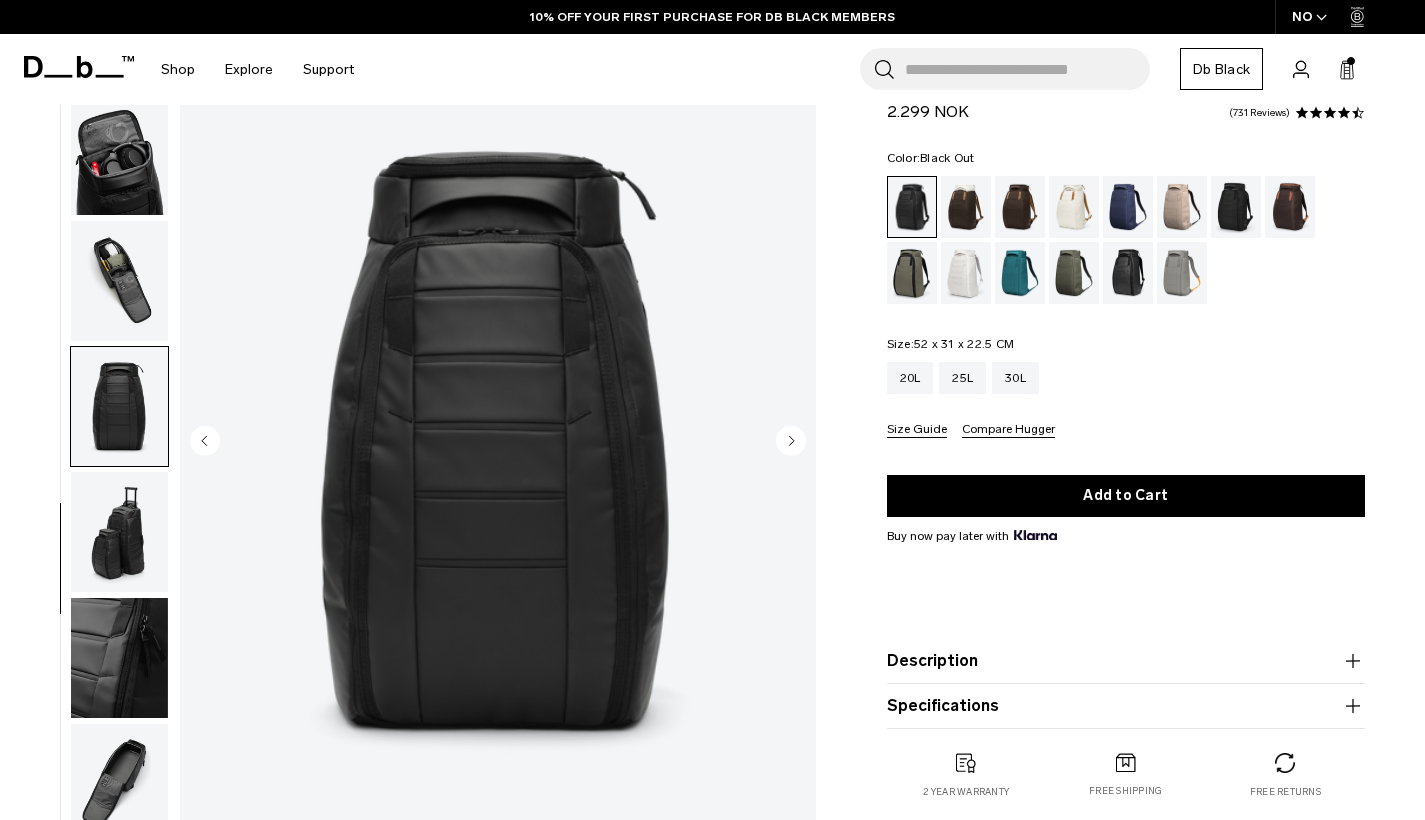scroll, scrollTop: 154, scrollLeft: 0, axis: vertical 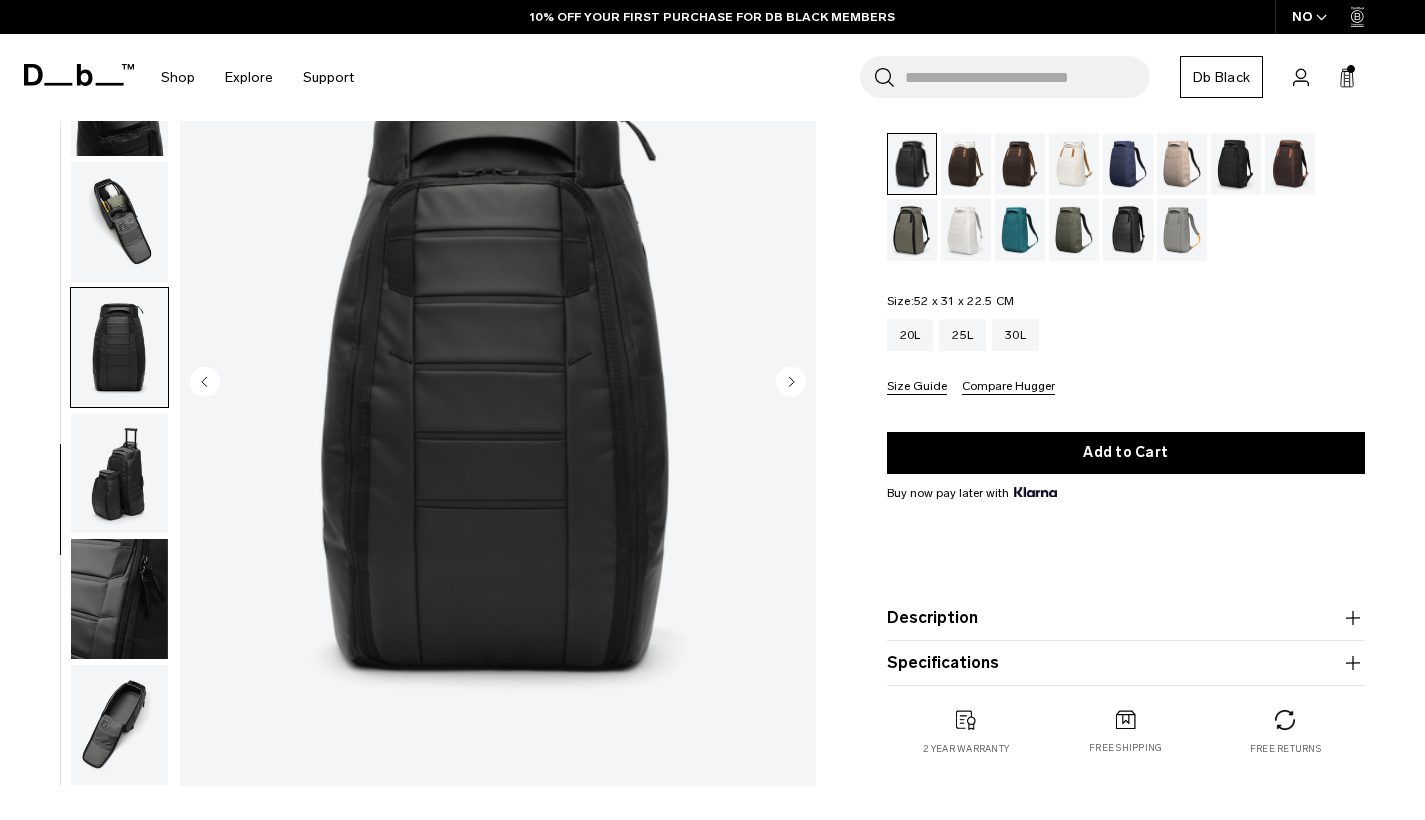 click at bounding box center (119, 473) 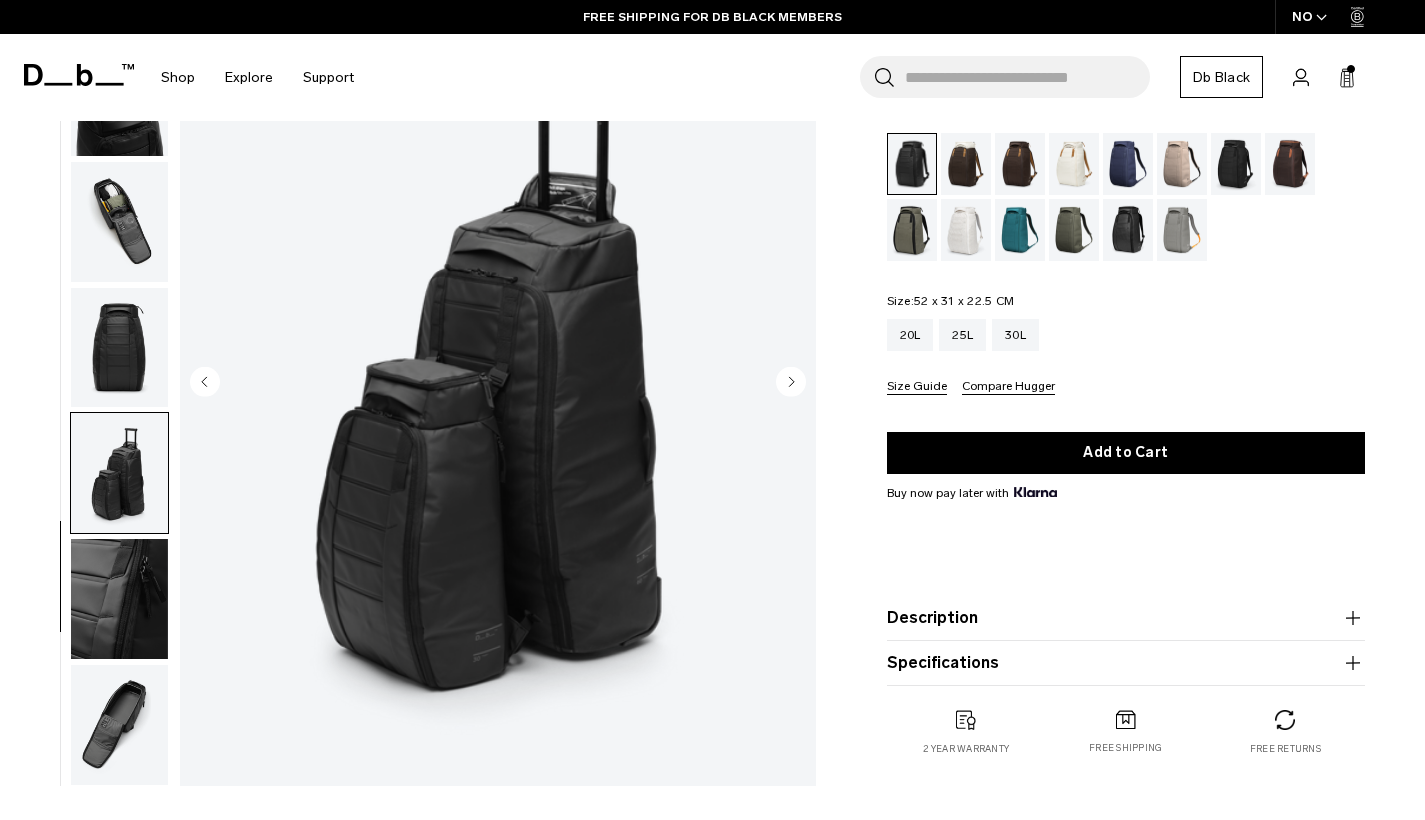 click at bounding box center [119, 599] 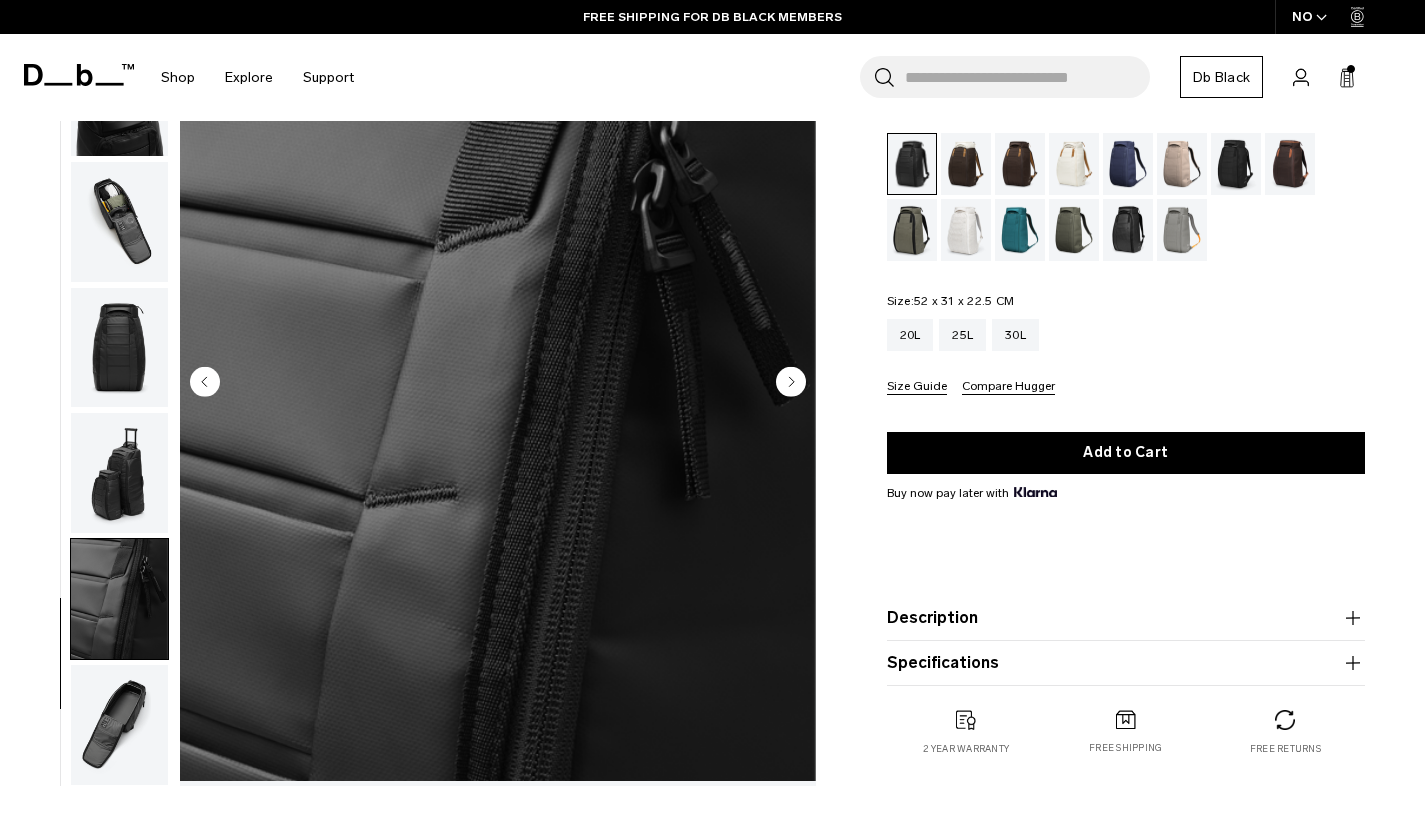 click at bounding box center (119, 725) 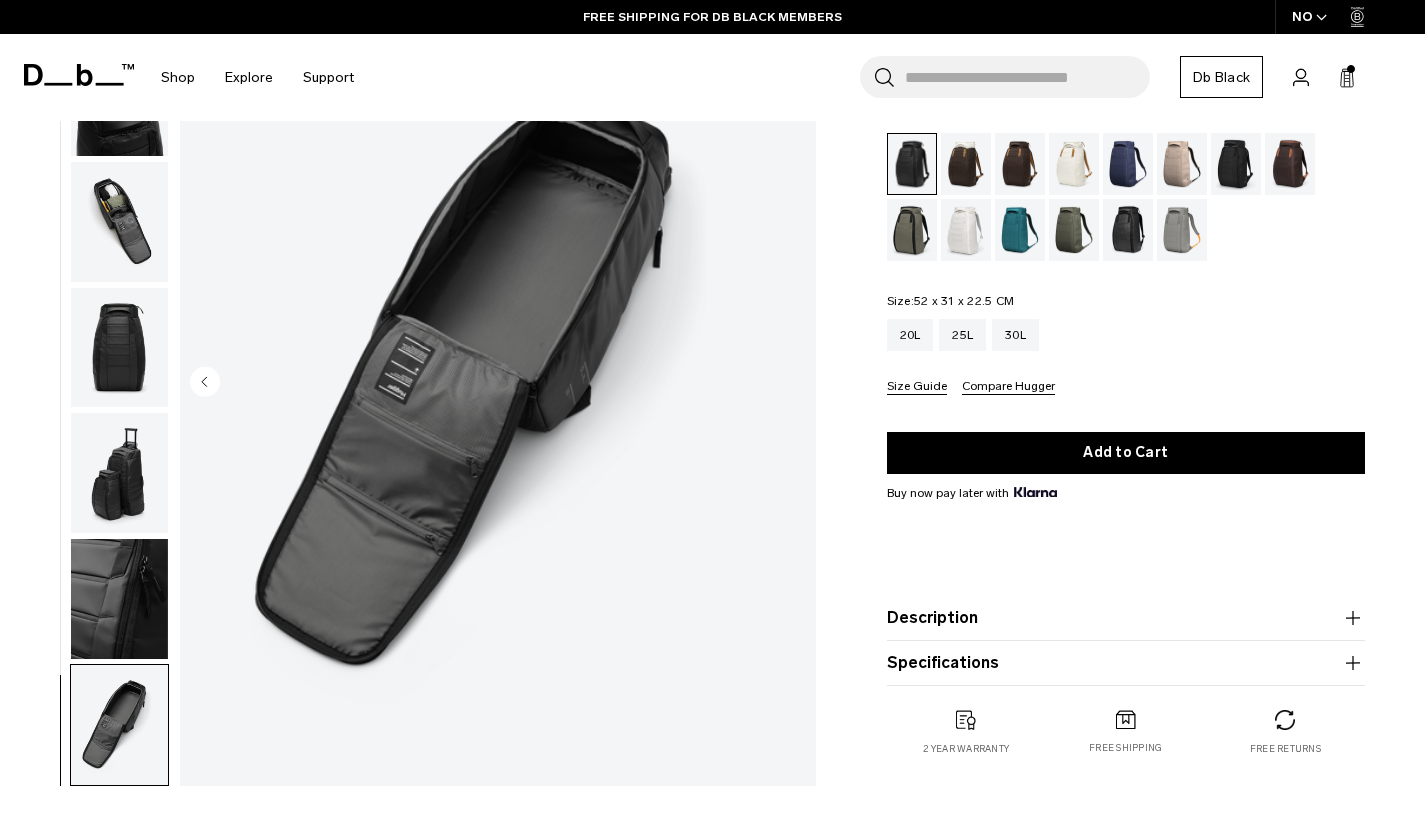 click at bounding box center (119, 348) 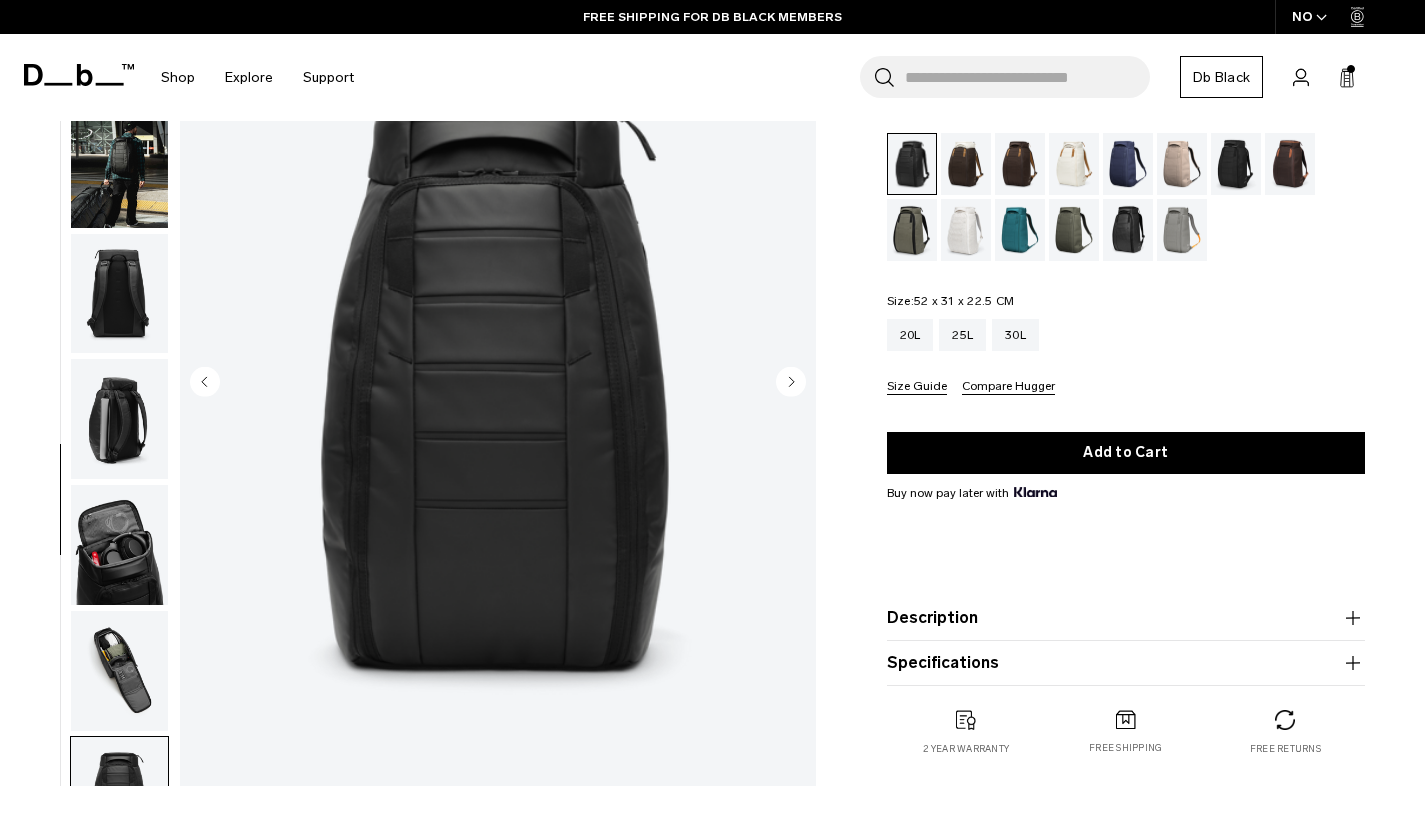 scroll, scrollTop: 0, scrollLeft: 0, axis: both 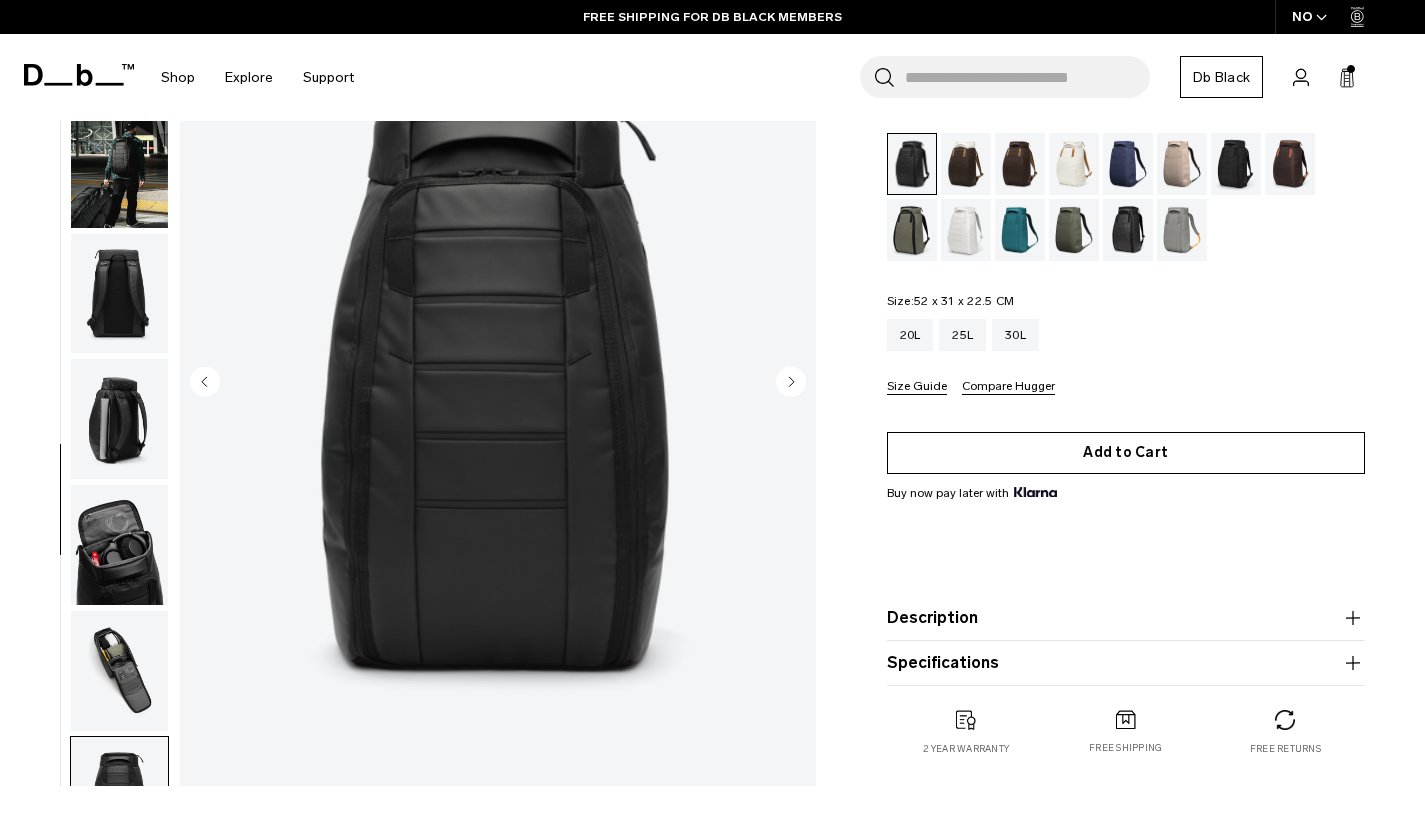 click on "Add to Cart" at bounding box center [1126, 453] 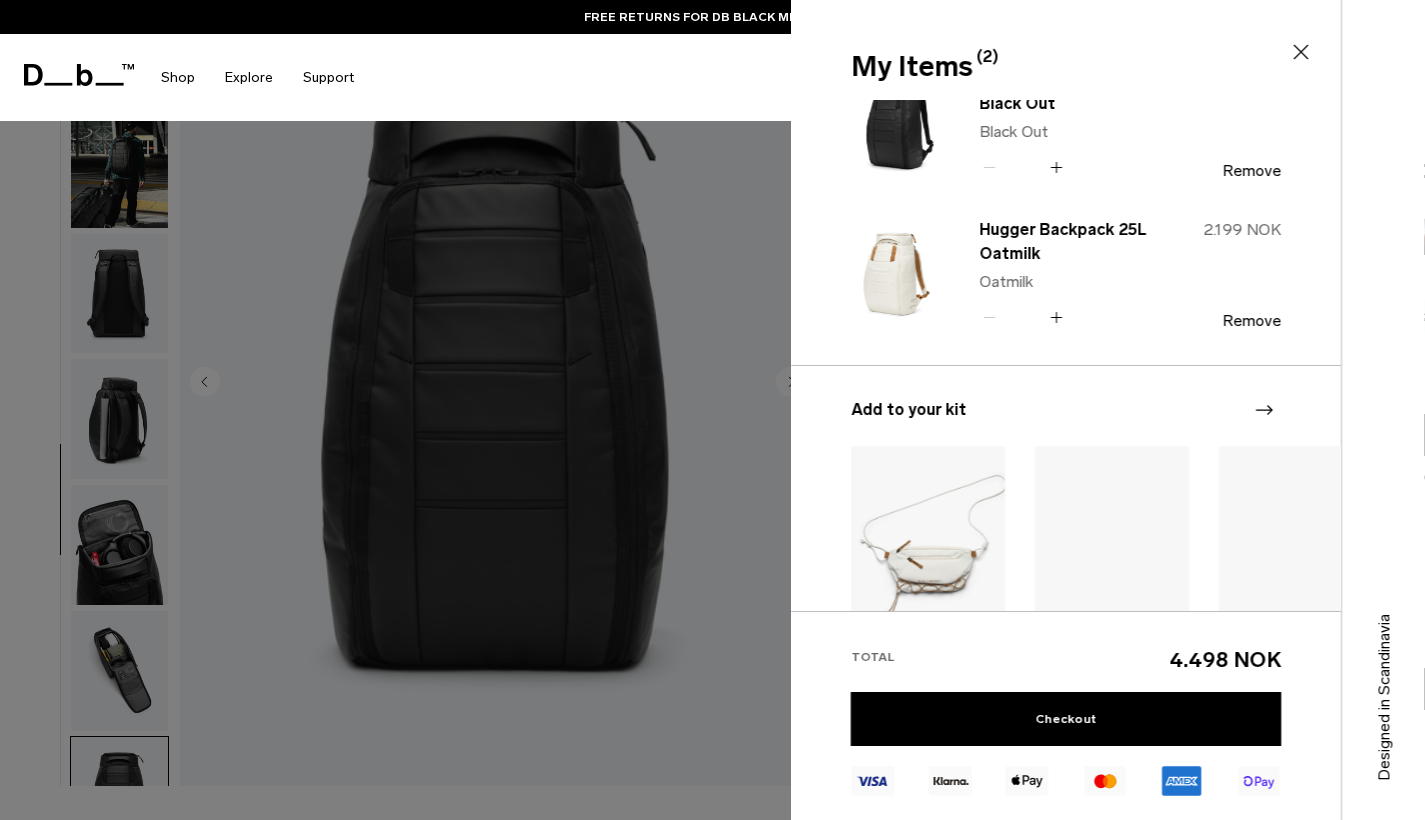 scroll, scrollTop: 0, scrollLeft: 0, axis: both 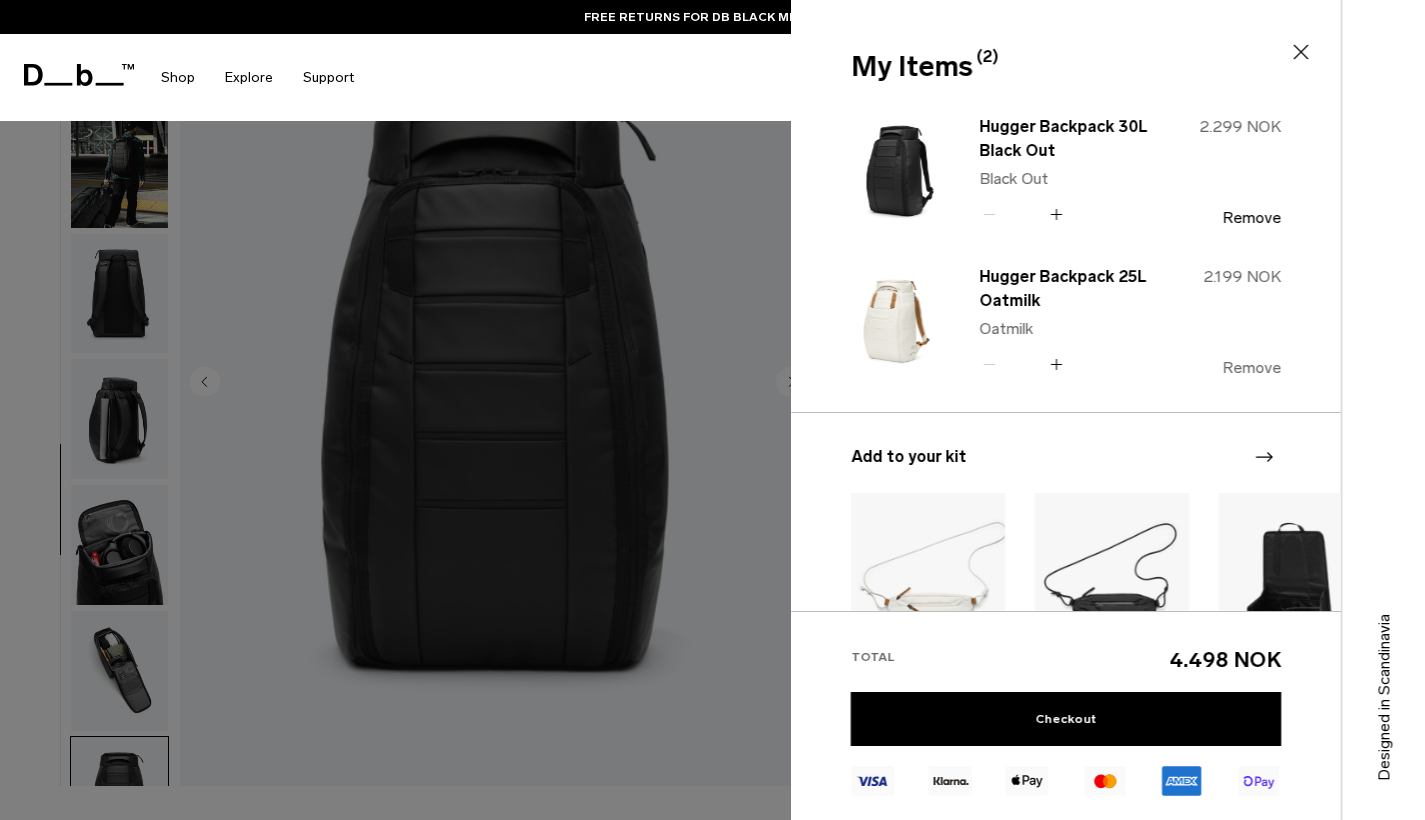 click on "Remove" at bounding box center [1251, 368] 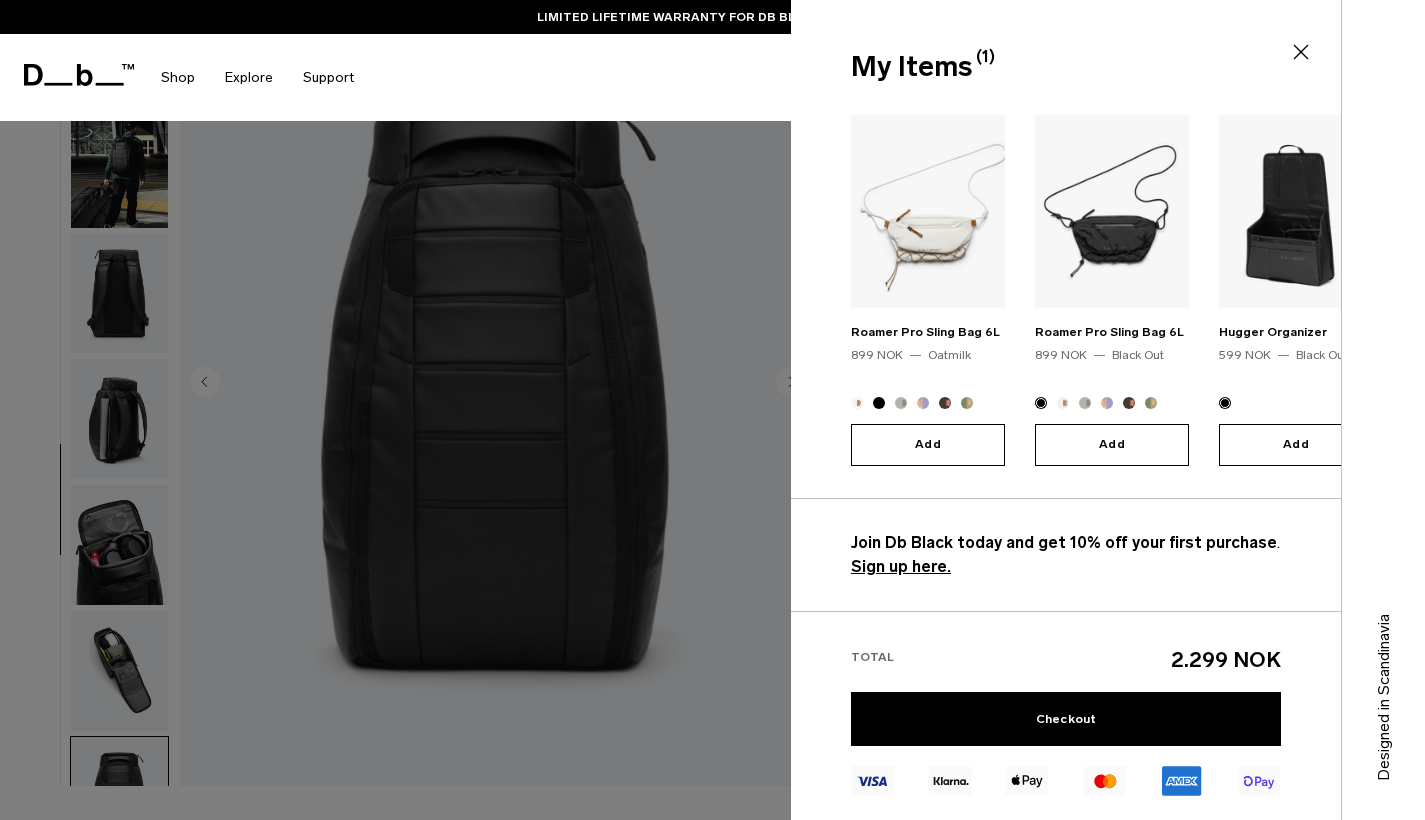 scroll, scrollTop: 227, scrollLeft: 0, axis: vertical 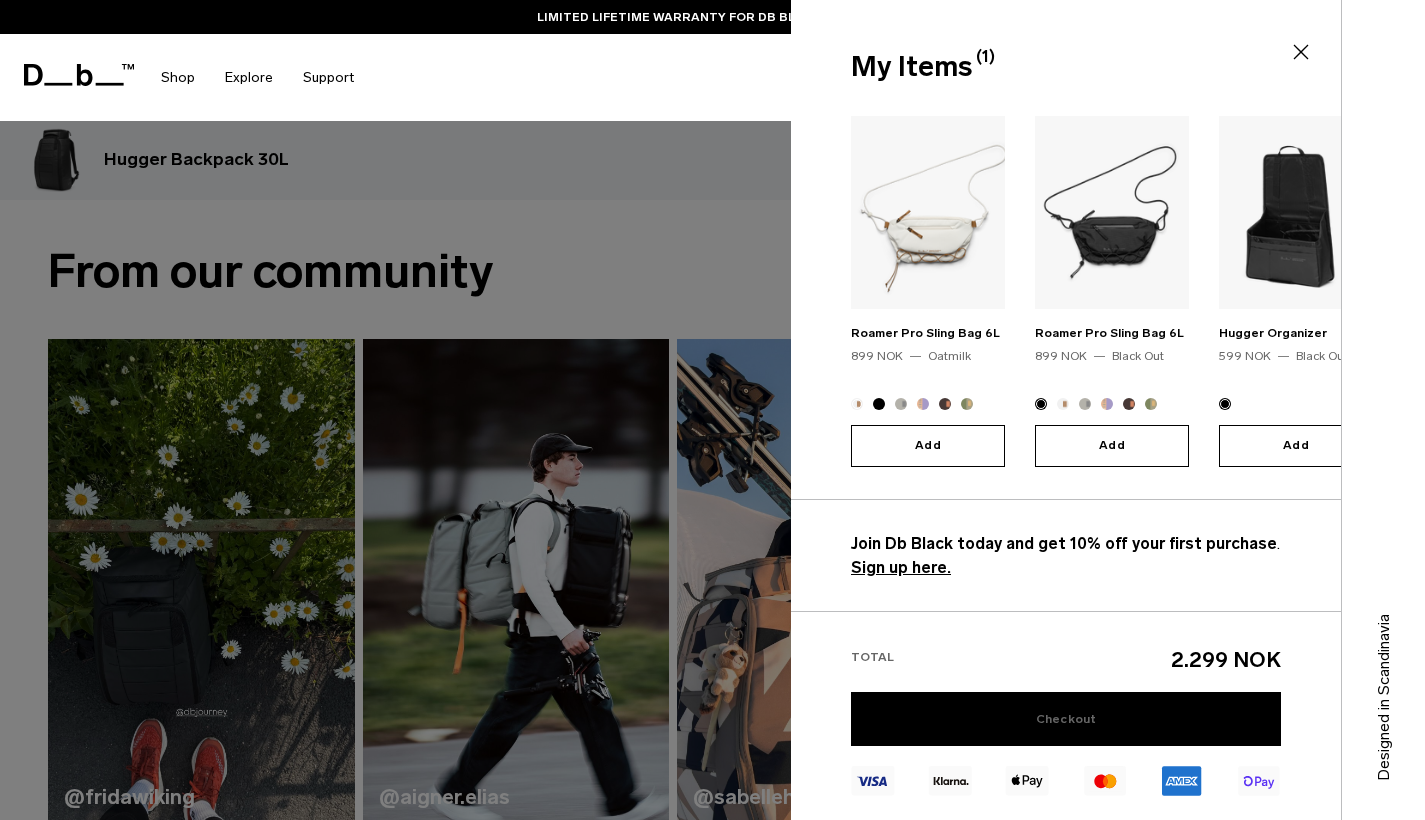 click on "Checkout" at bounding box center (1066, 719) 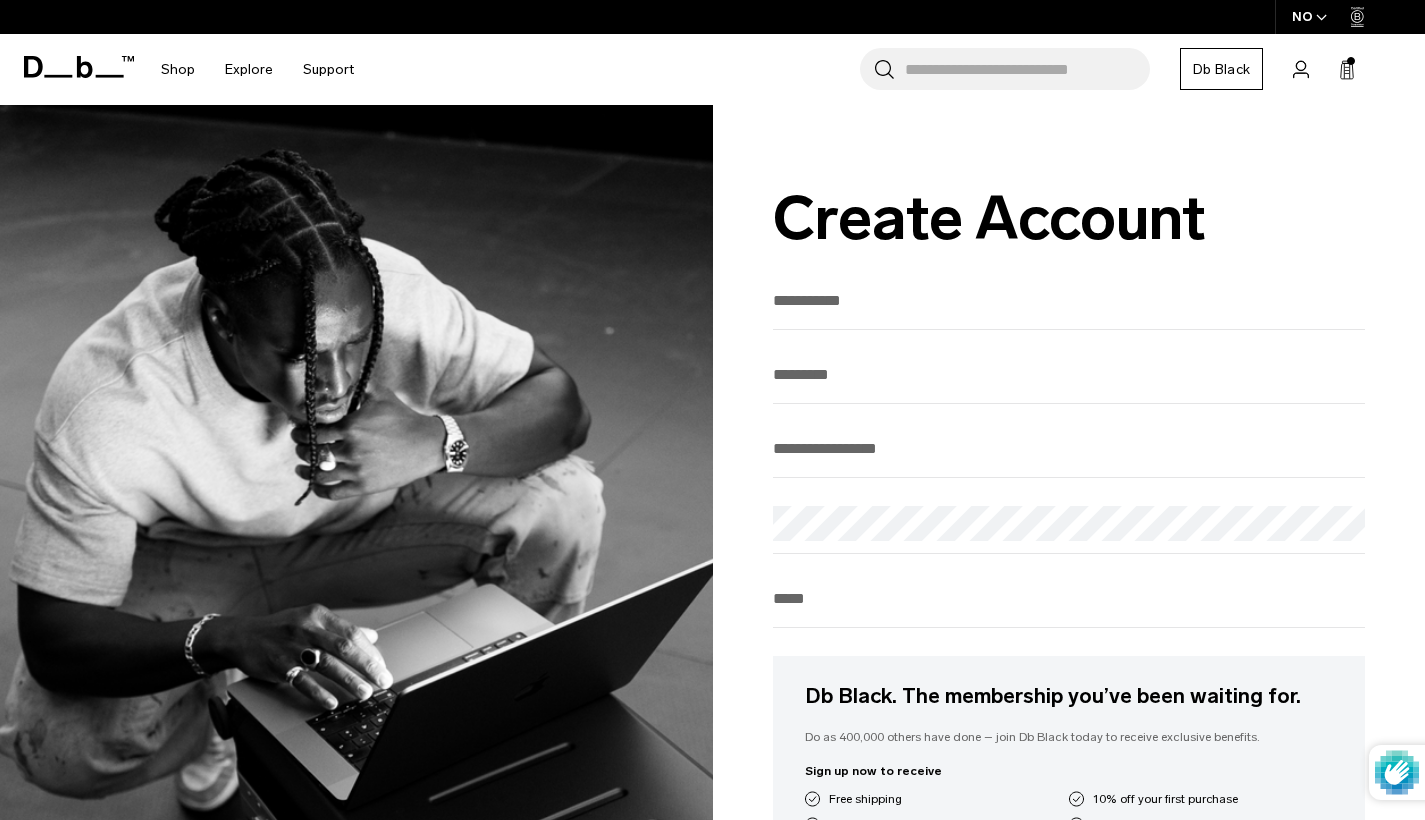 scroll, scrollTop: 0, scrollLeft: 0, axis: both 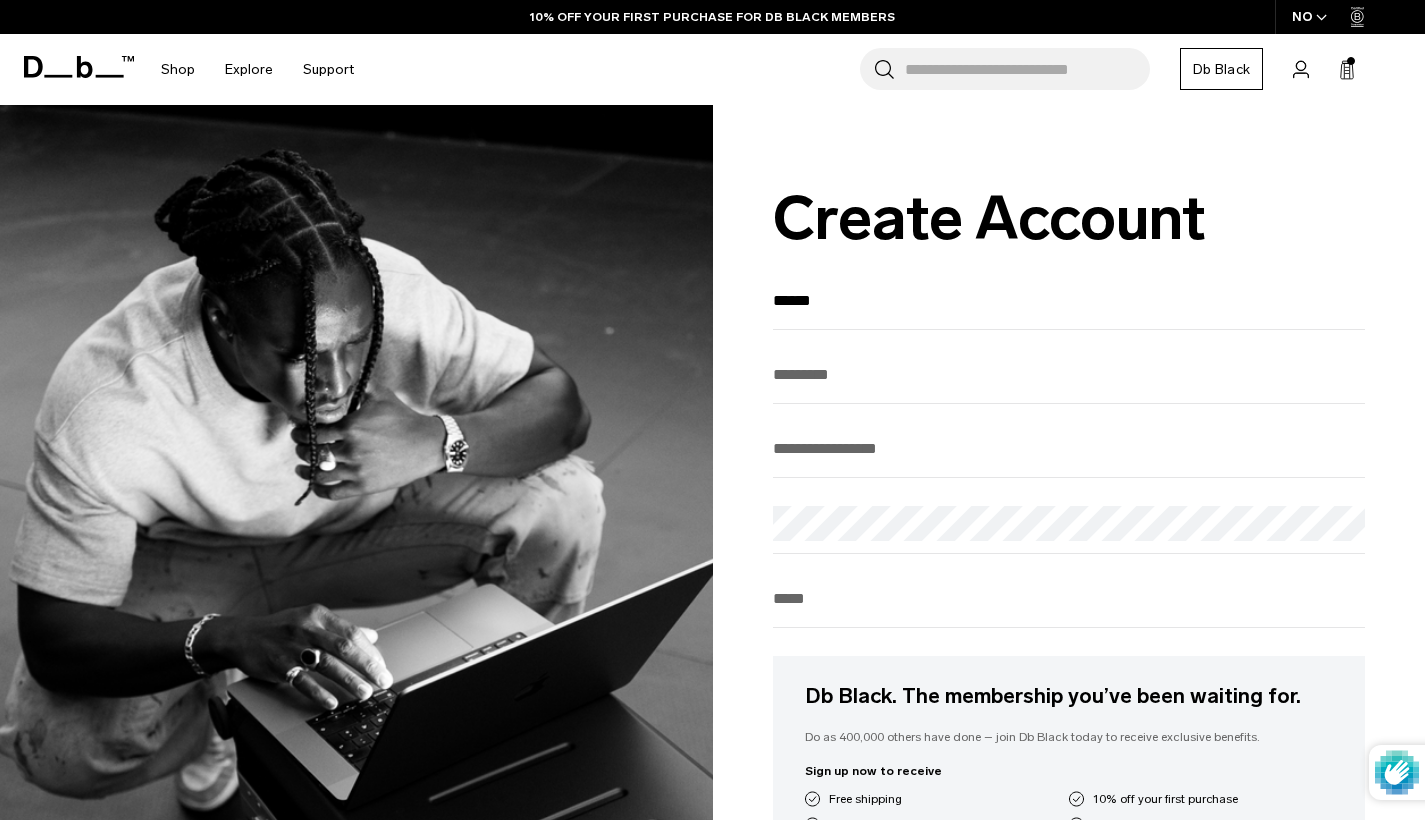 type on "******" 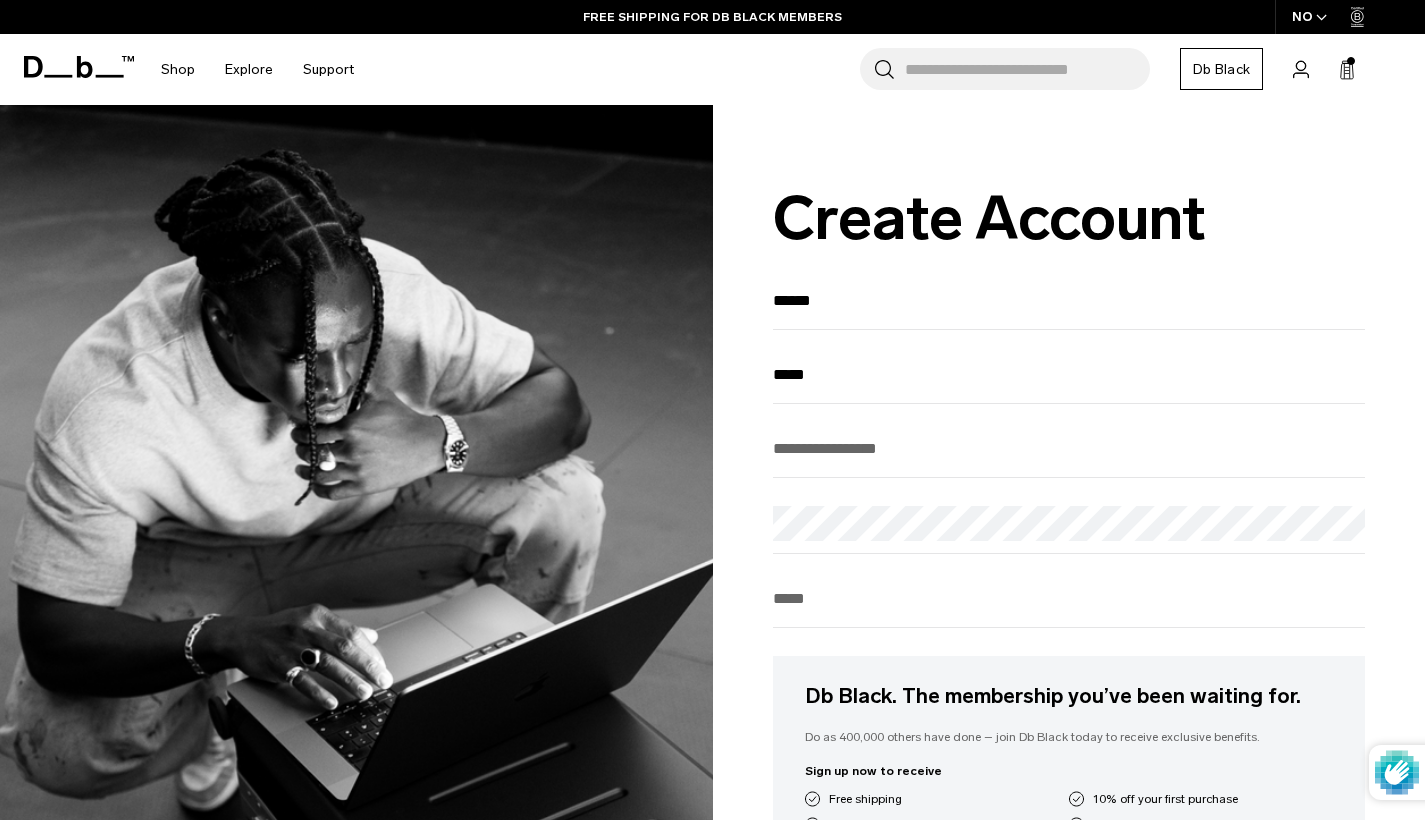 type on "*****" 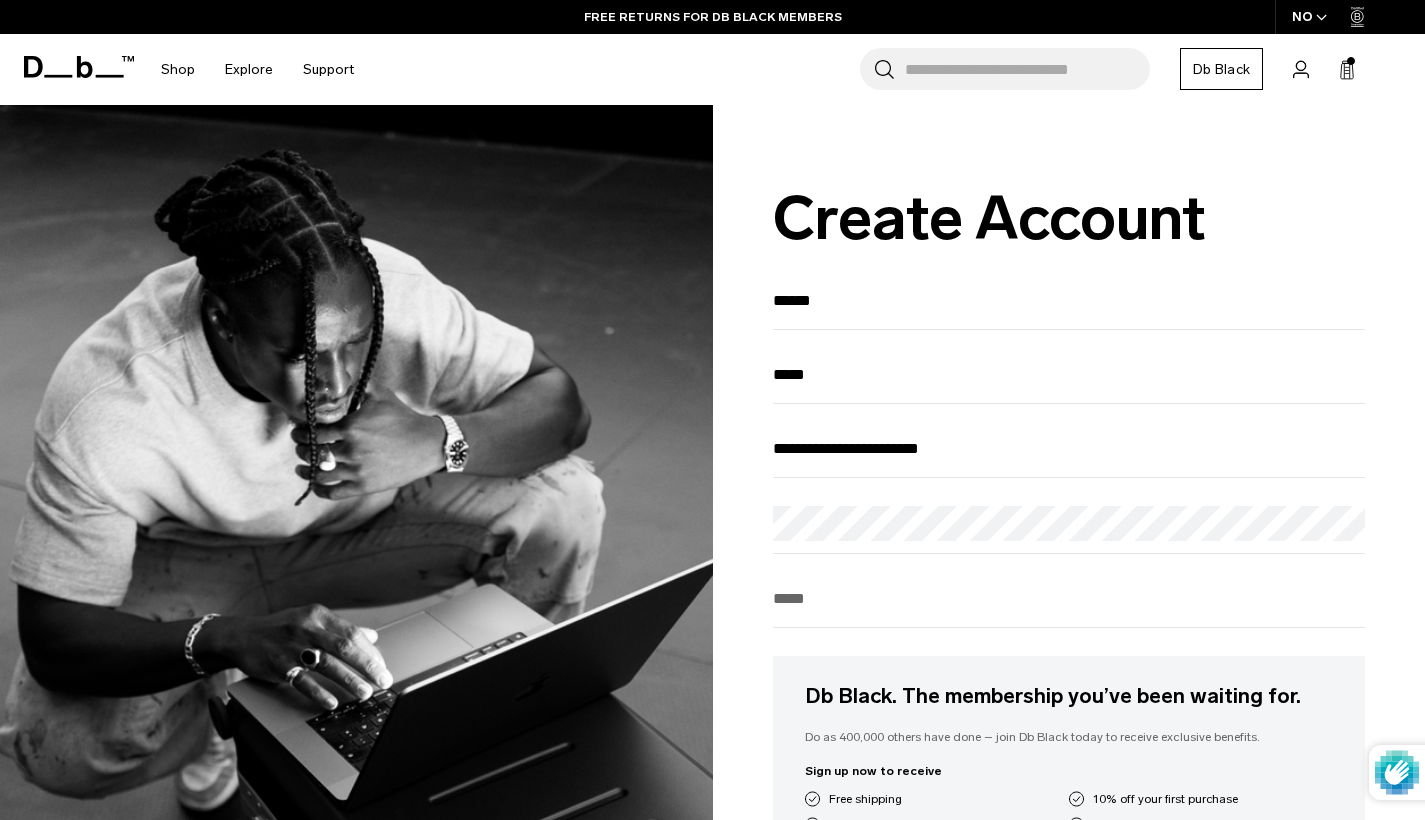 type on "**********" 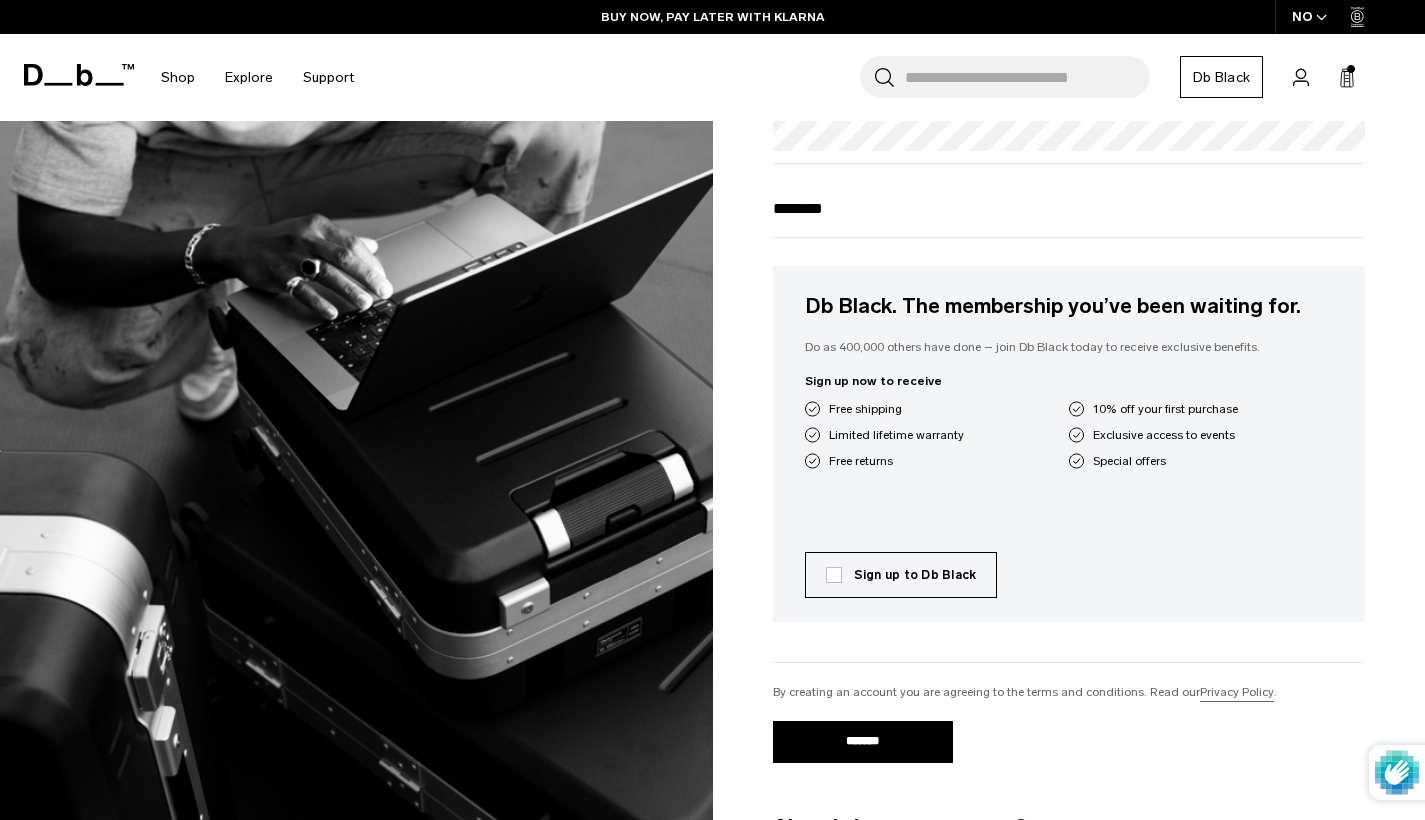 scroll, scrollTop: 389, scrollLeft: 0, axis: vertical 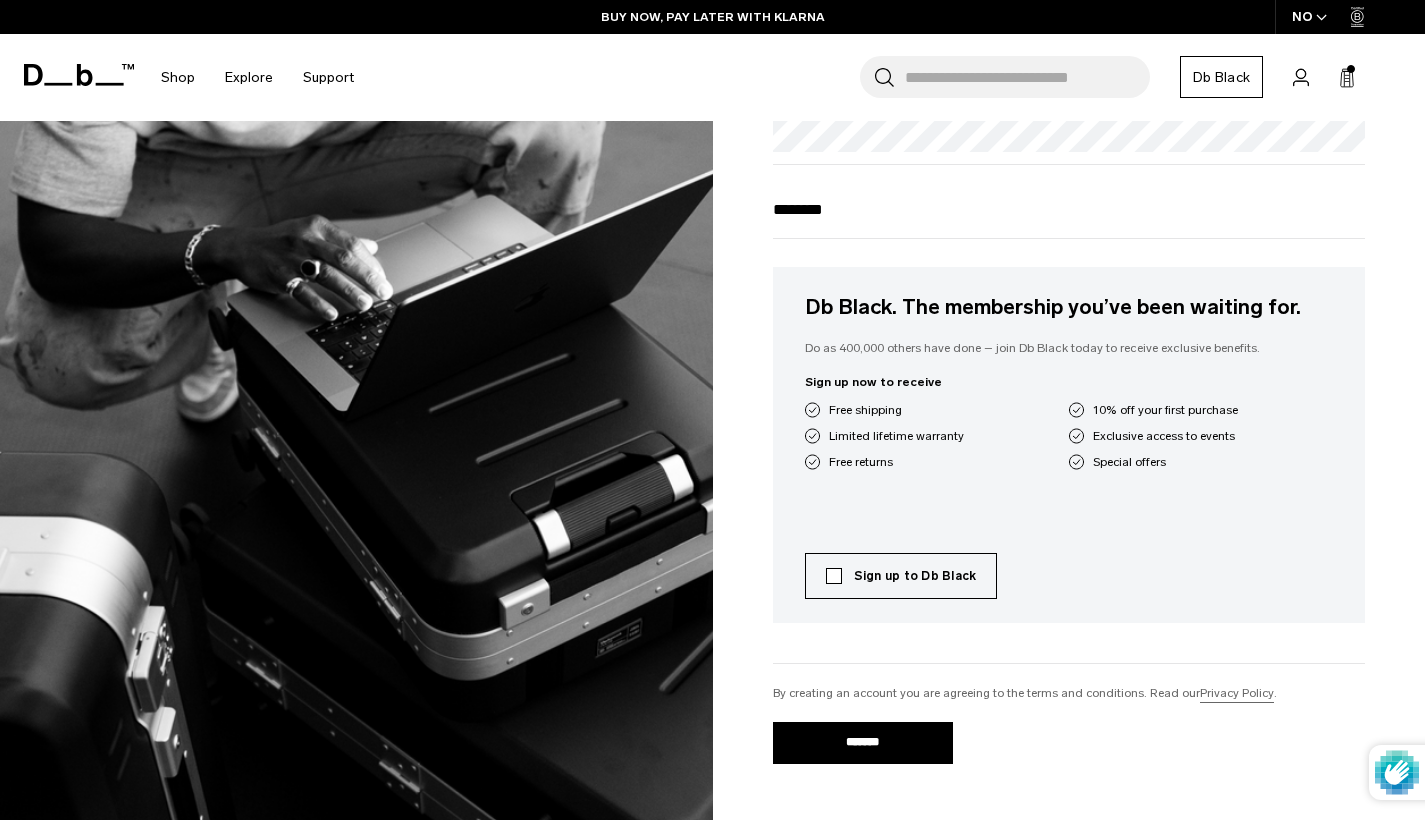 type on "********" 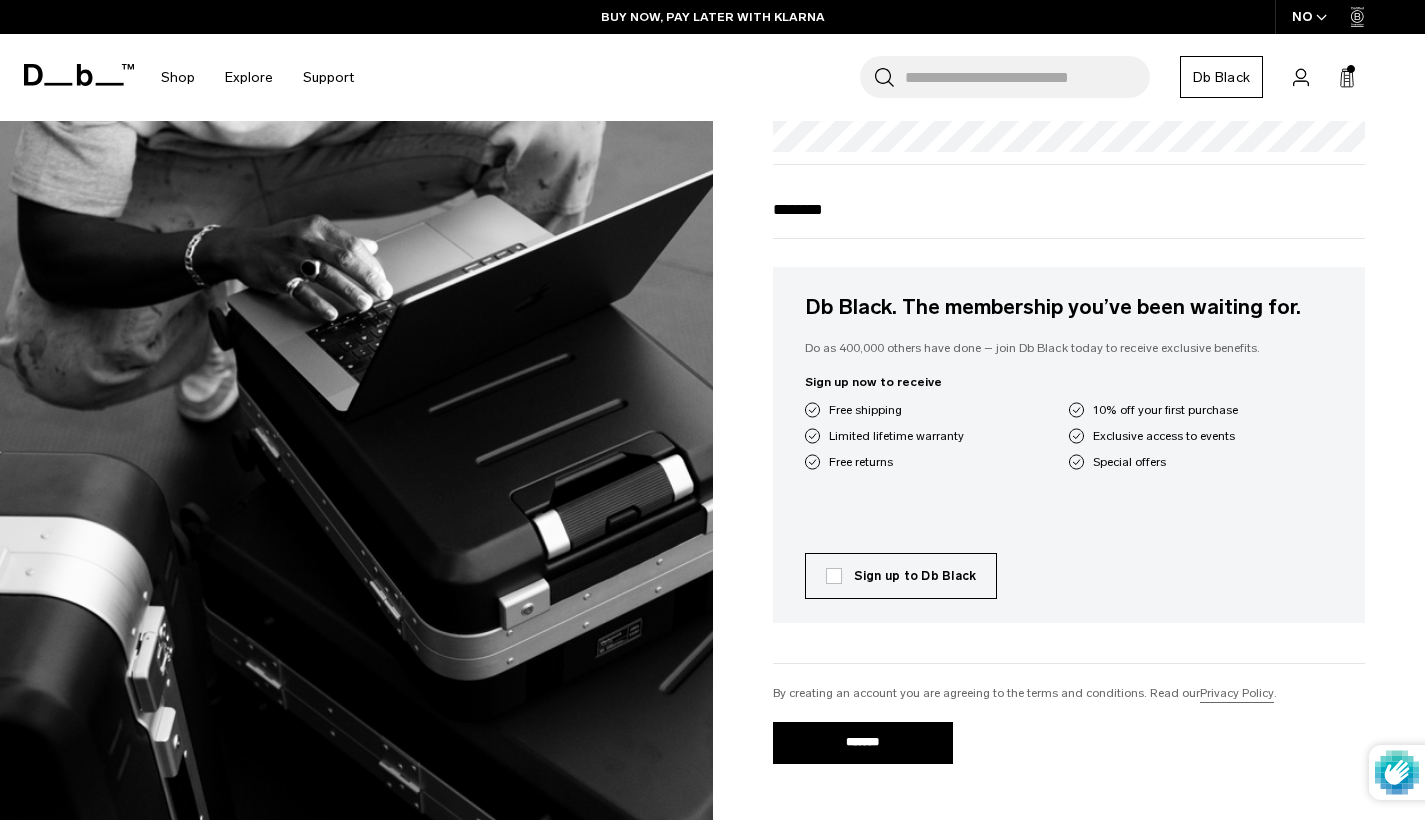 click on "*******" at bounding box center [863, 743] 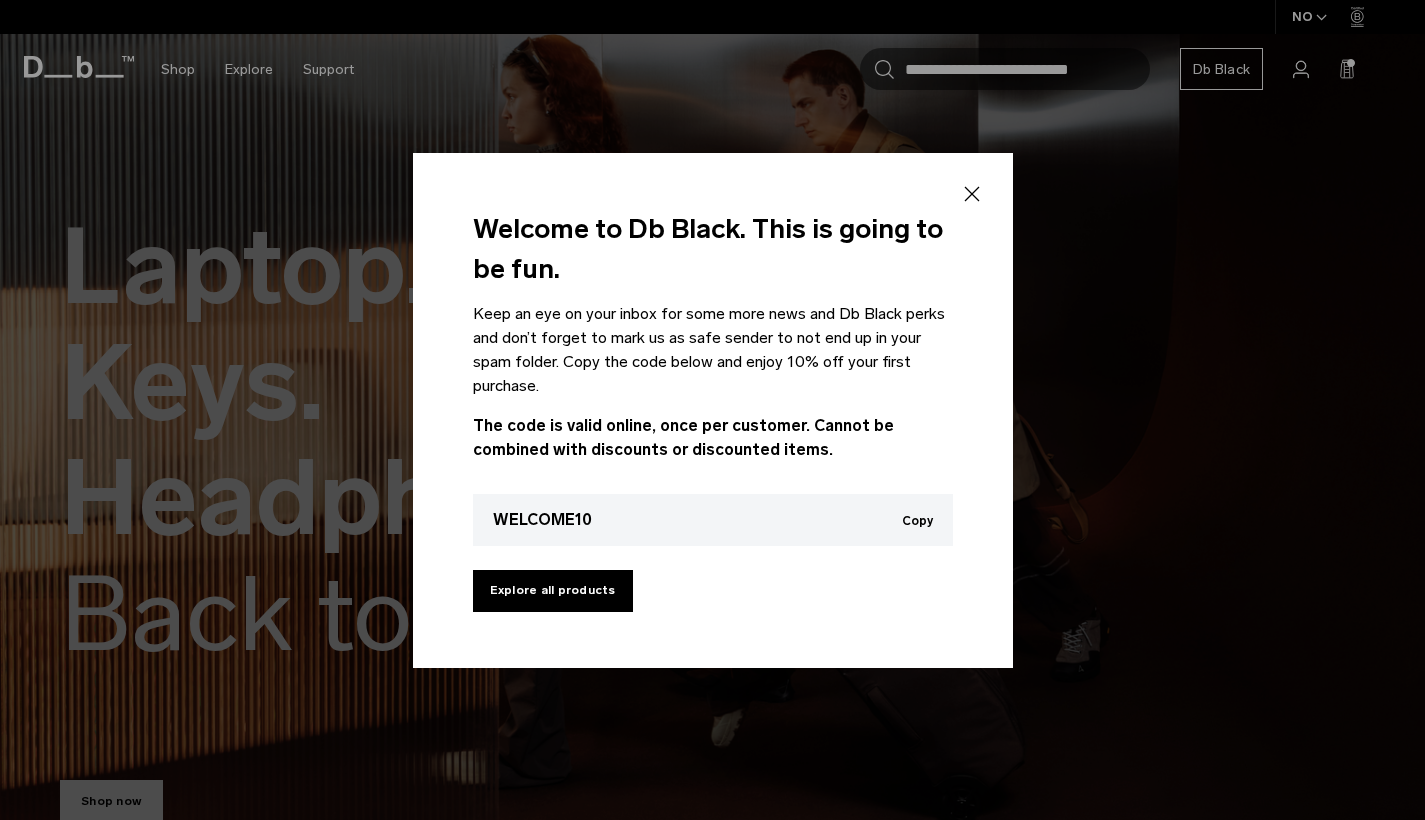 scroll, scrollTop: 0, scrollLeft: 0, axis: both 